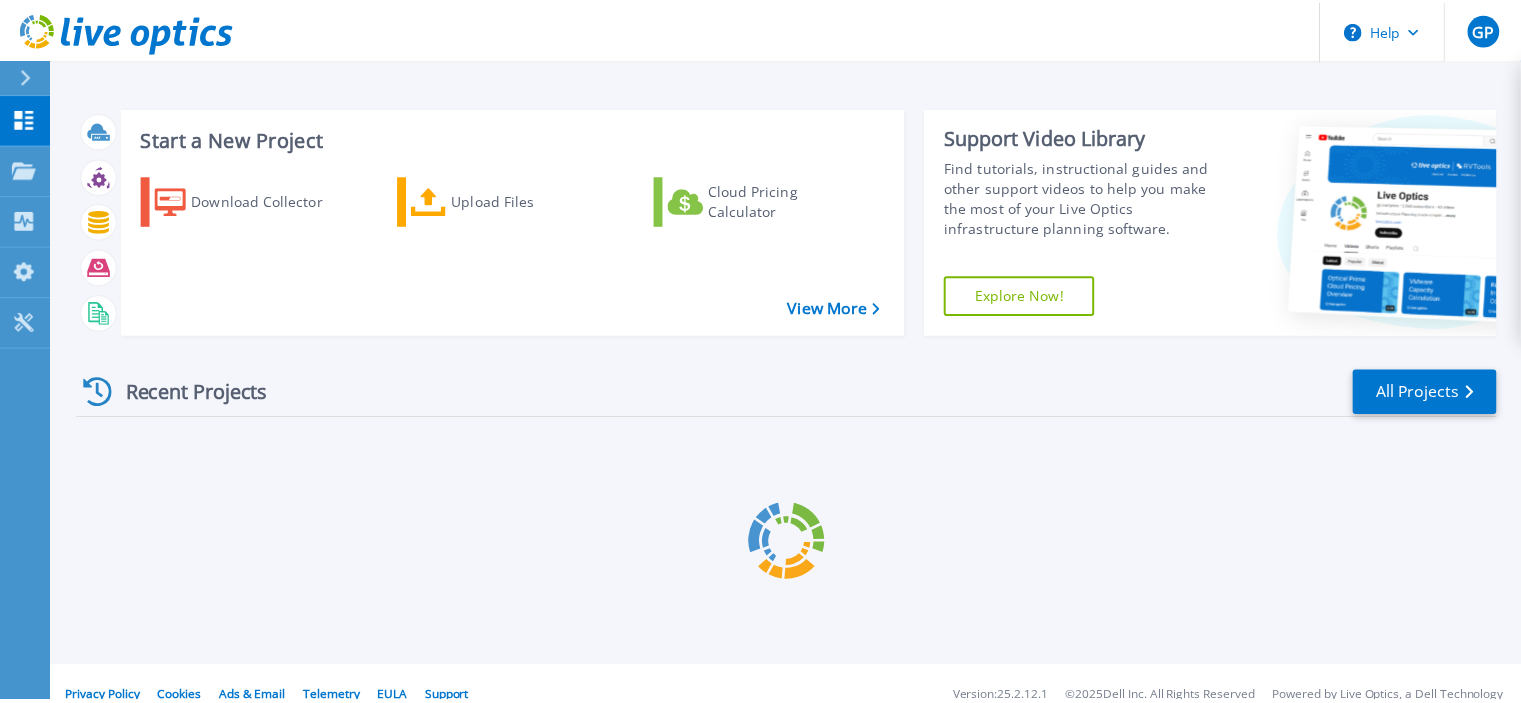 scroll, scrollTop: 0, scrollLeft: 0, axis: both 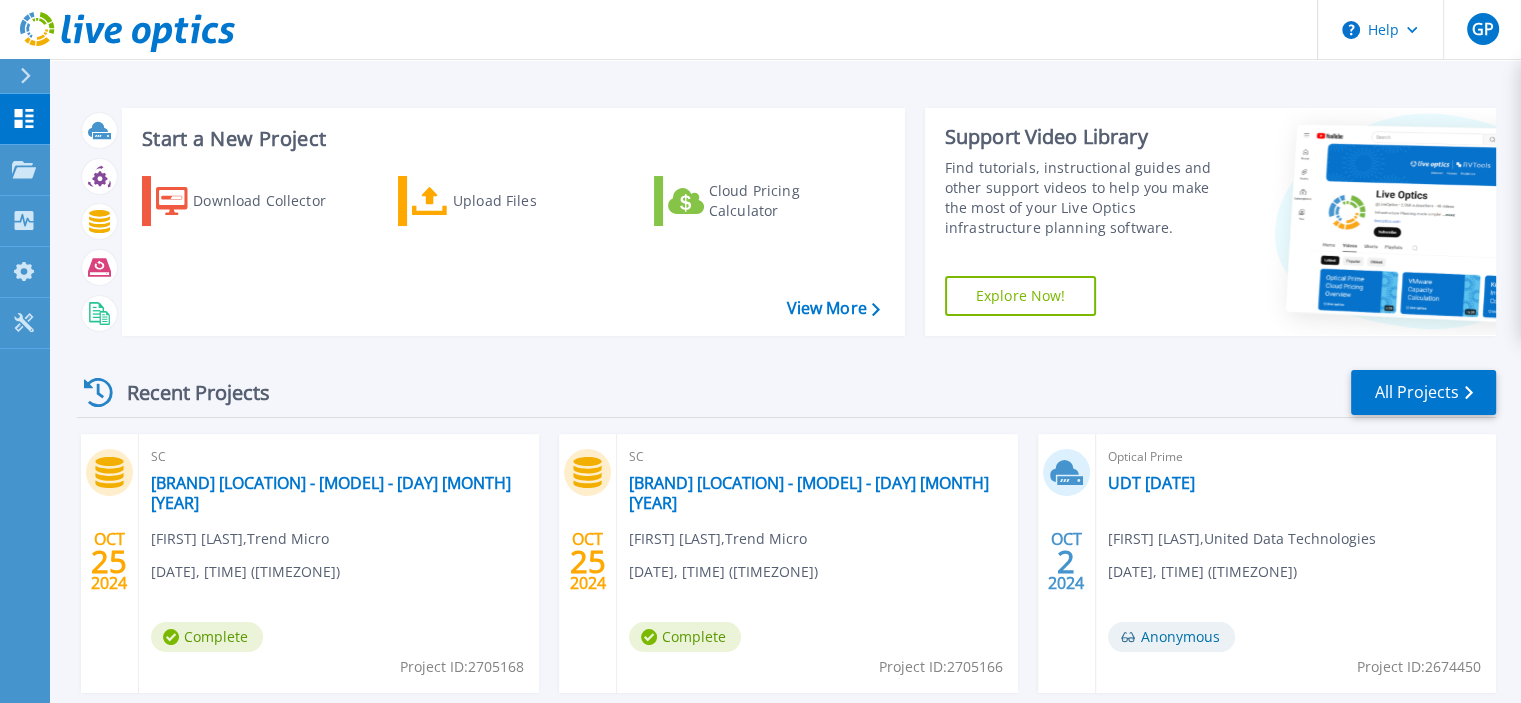 click at bounding box center (34, 76) 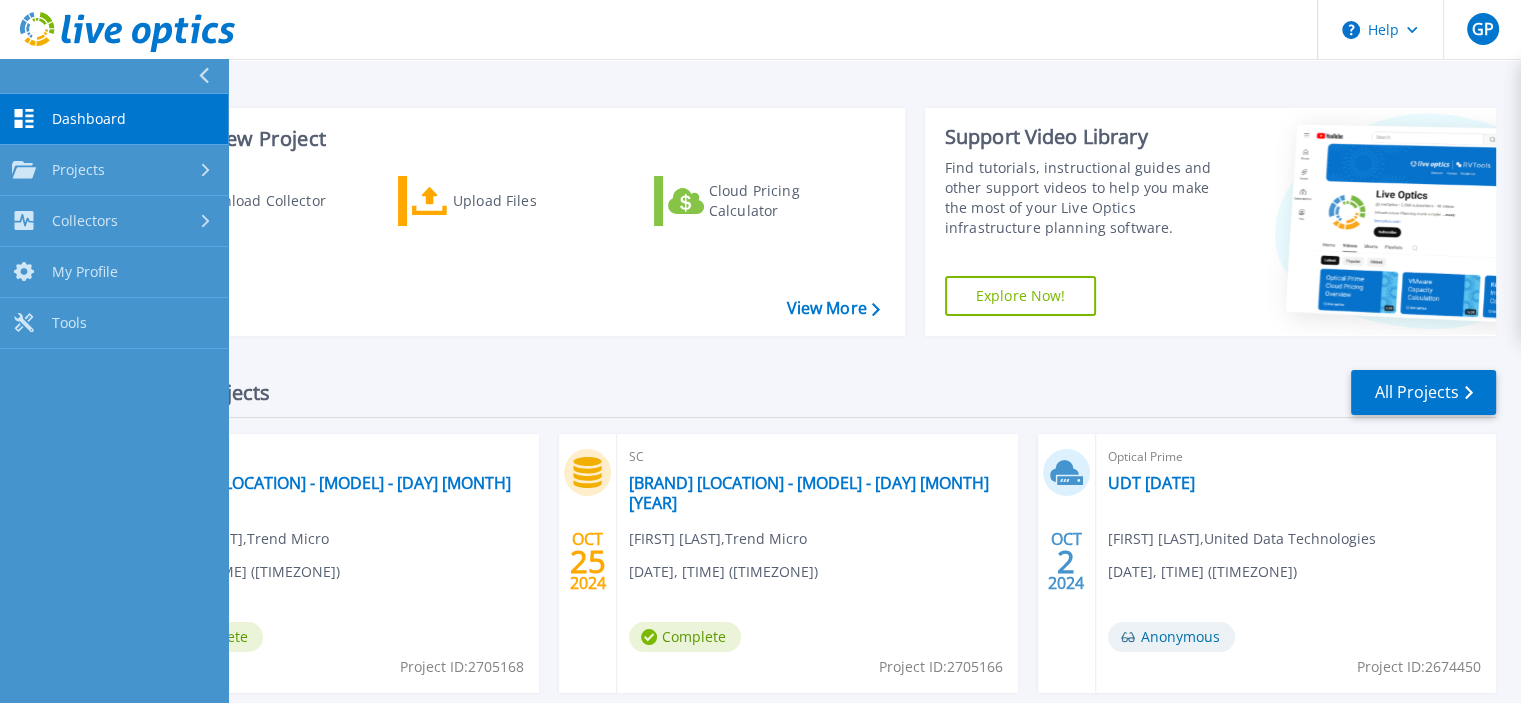 click on "Dashboard" at bounding box center (89, 119) 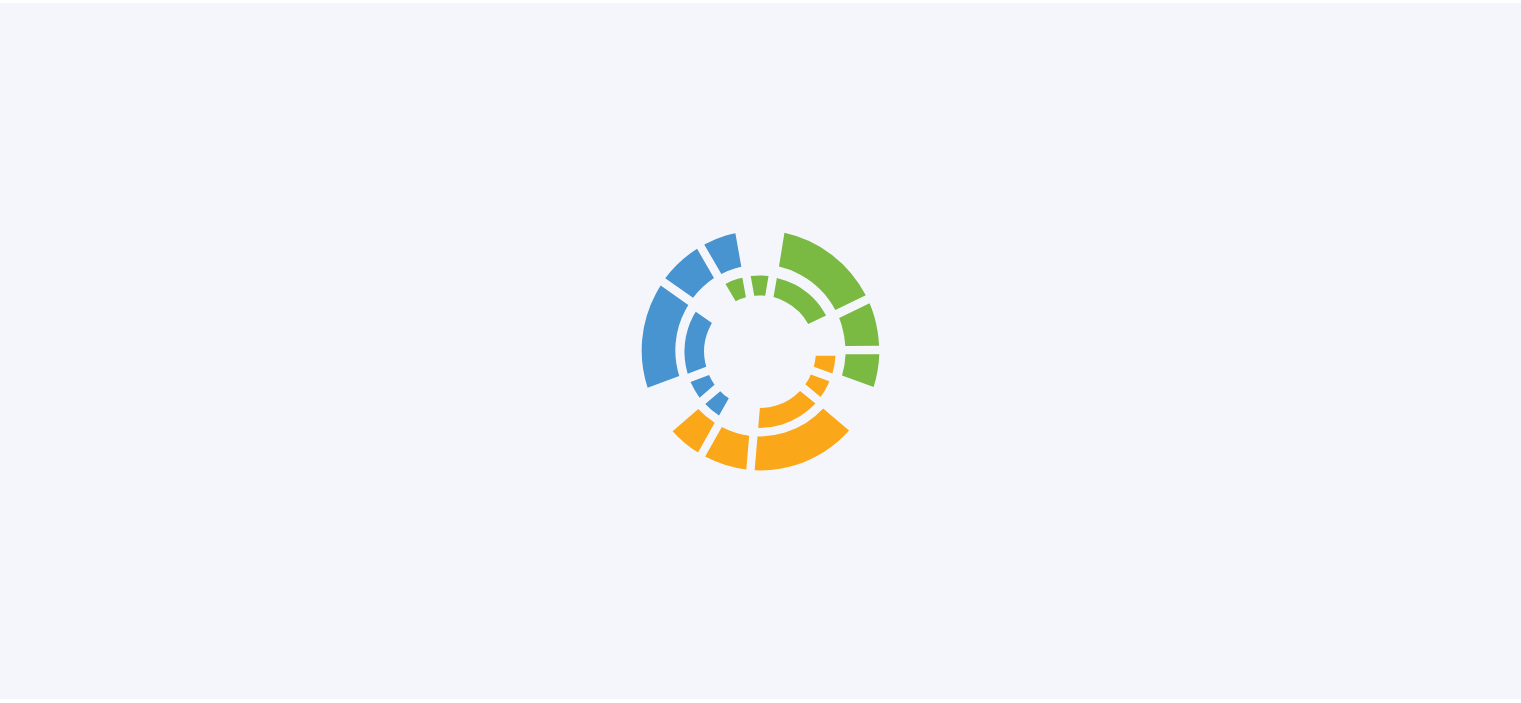 scroll, scrollTop: 0, scrollLeft: 0, axis: both 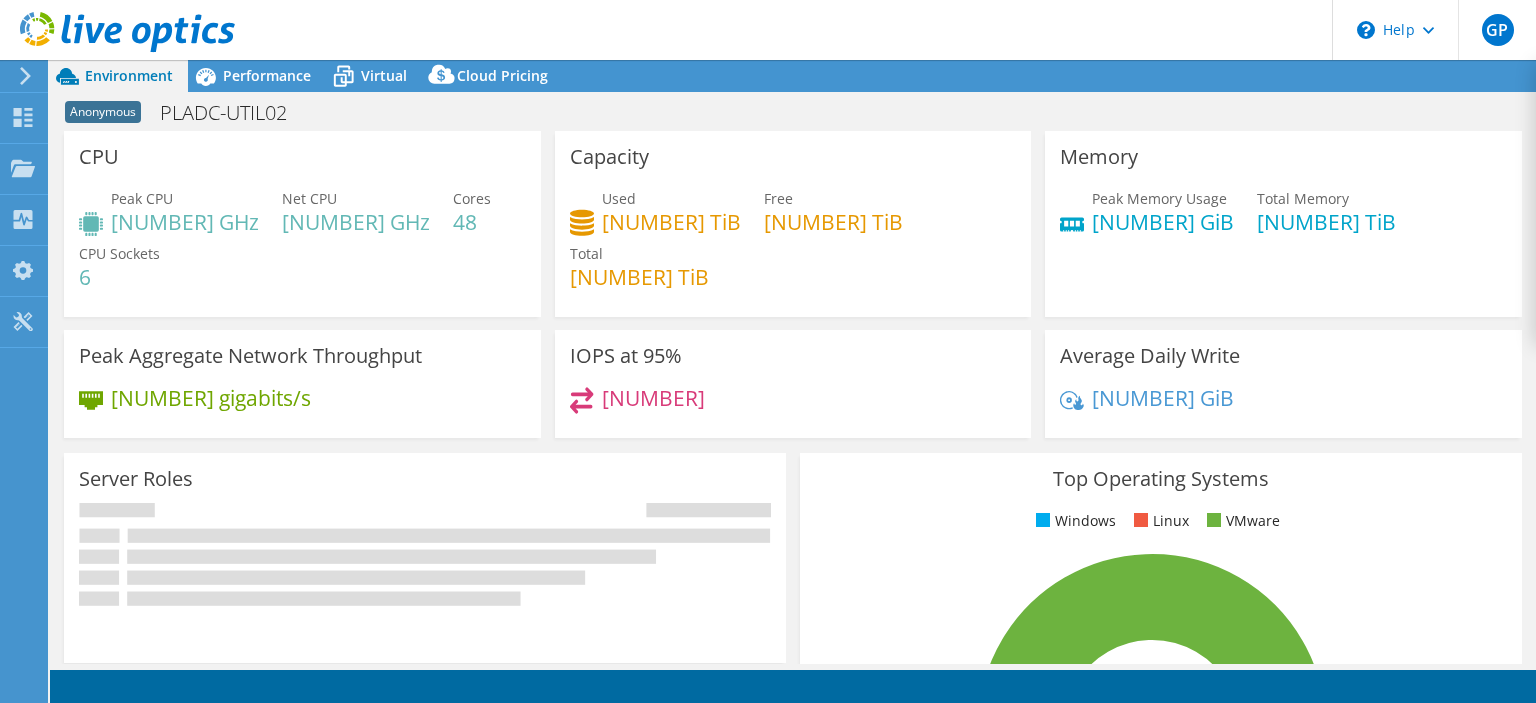 select on "USD" 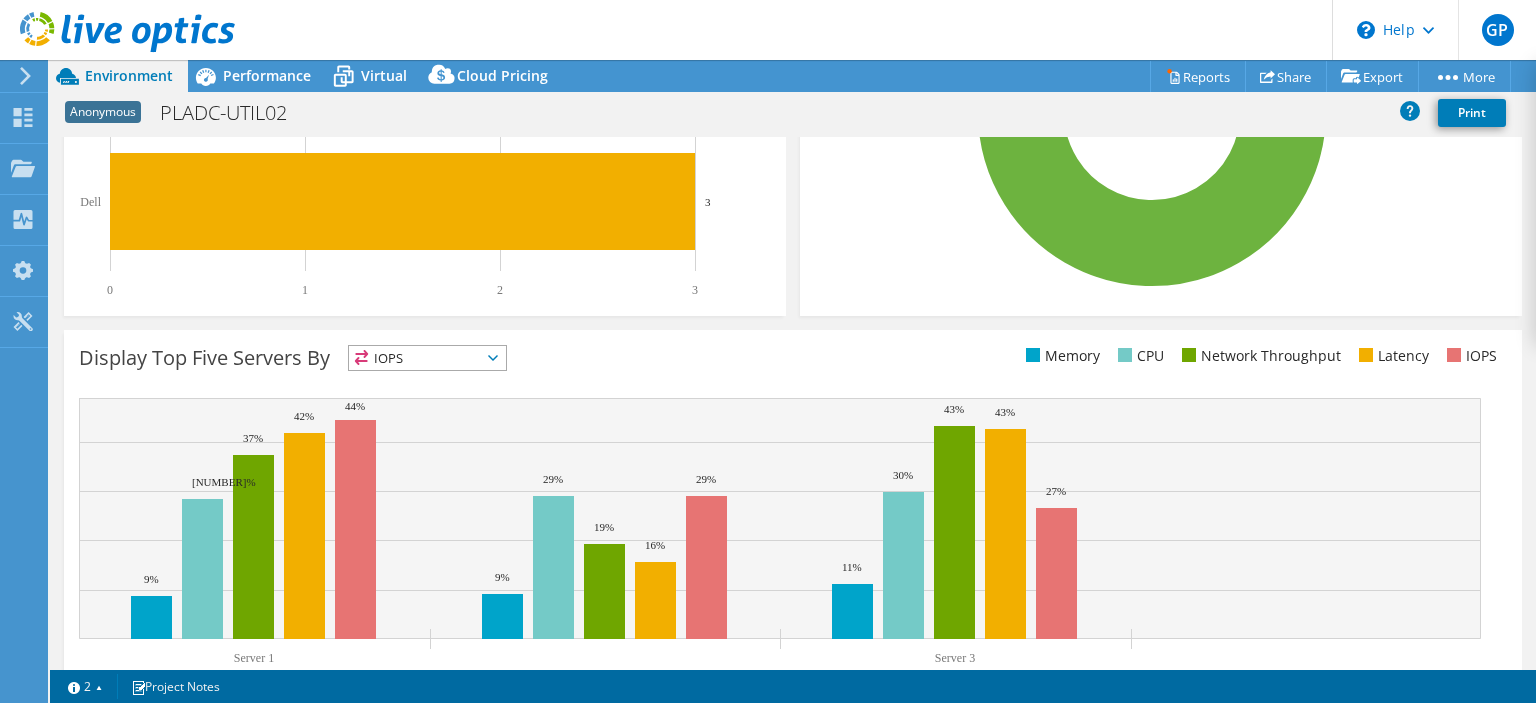 scroll, scrollTop: 631, scrollLeft: 0, axis: vertical 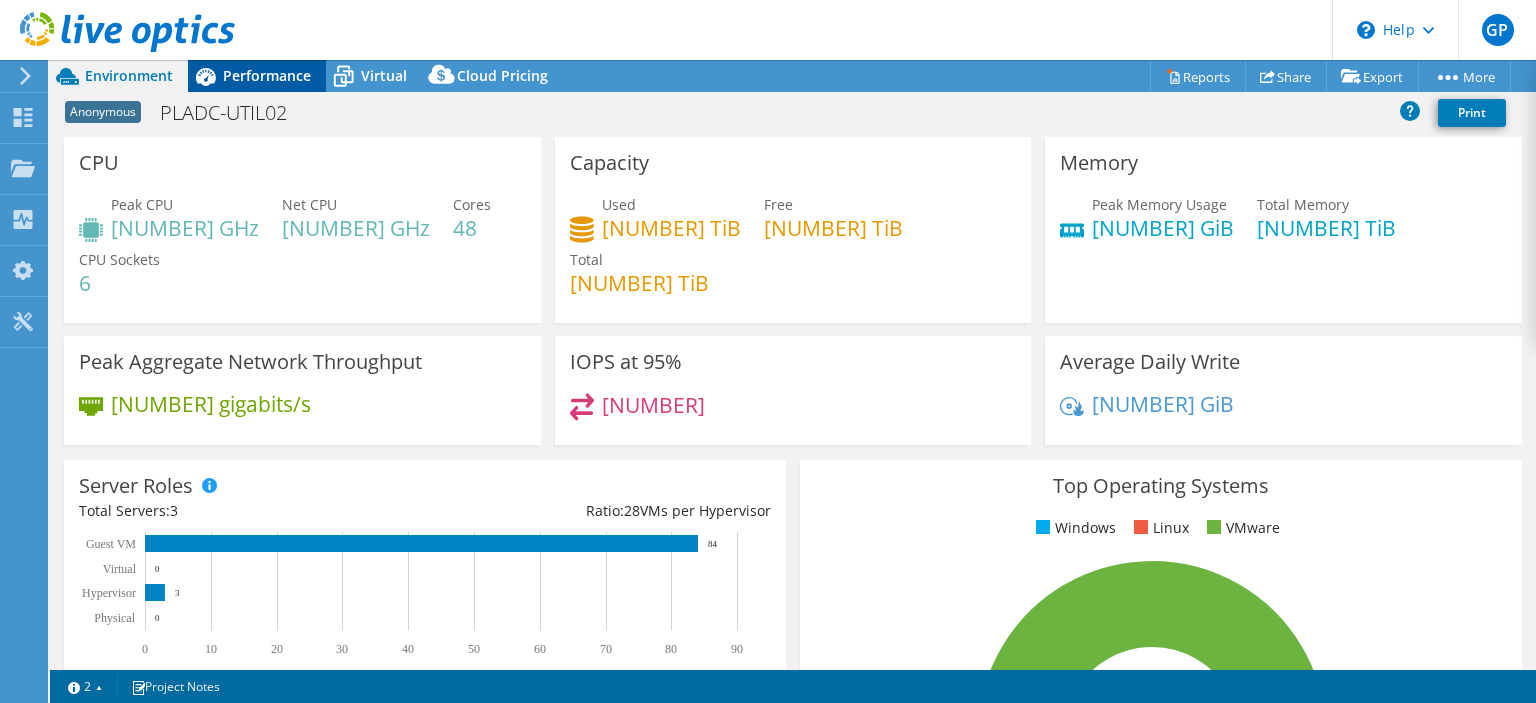 click on "Performance" at bounding box center [267, 75] 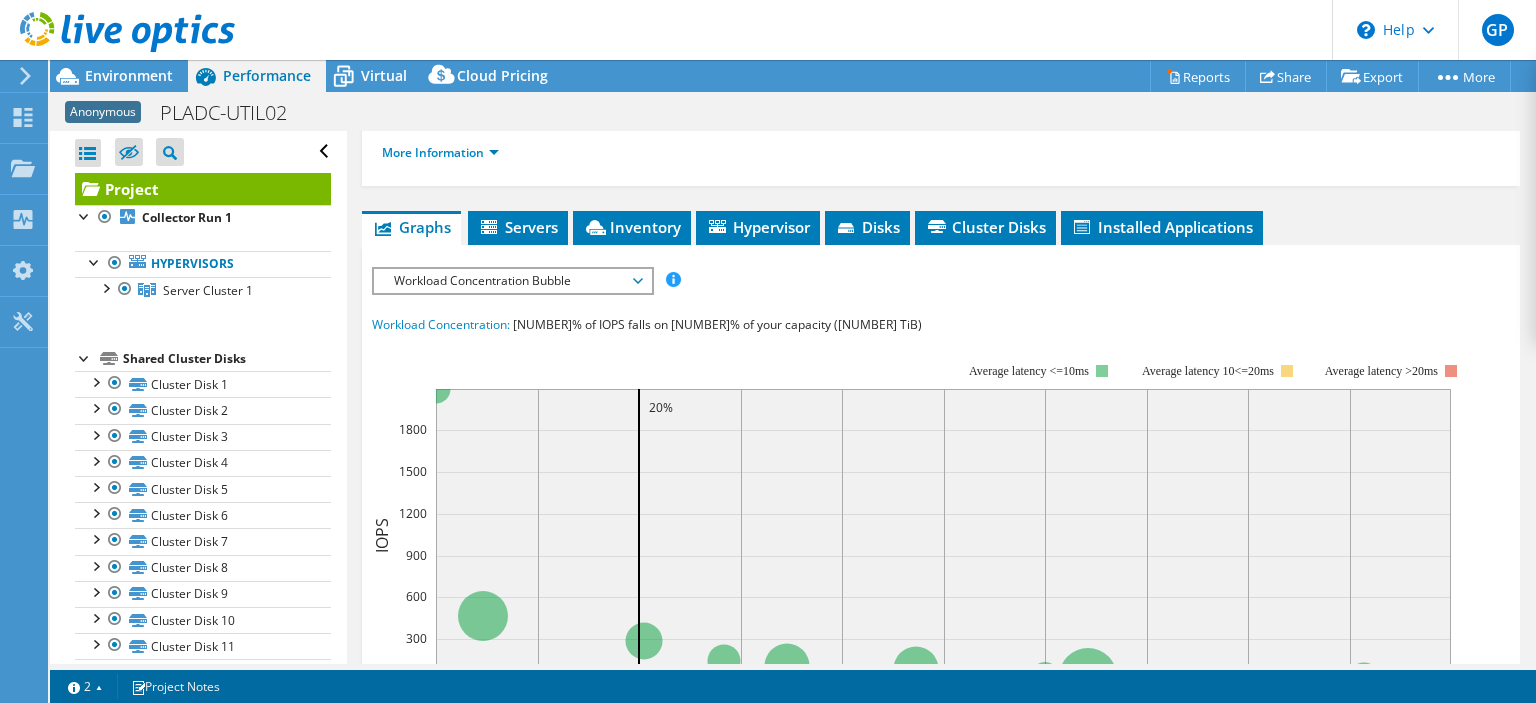 scroll, scrollTop: 299, scrollLeft: 0, axis: vertical 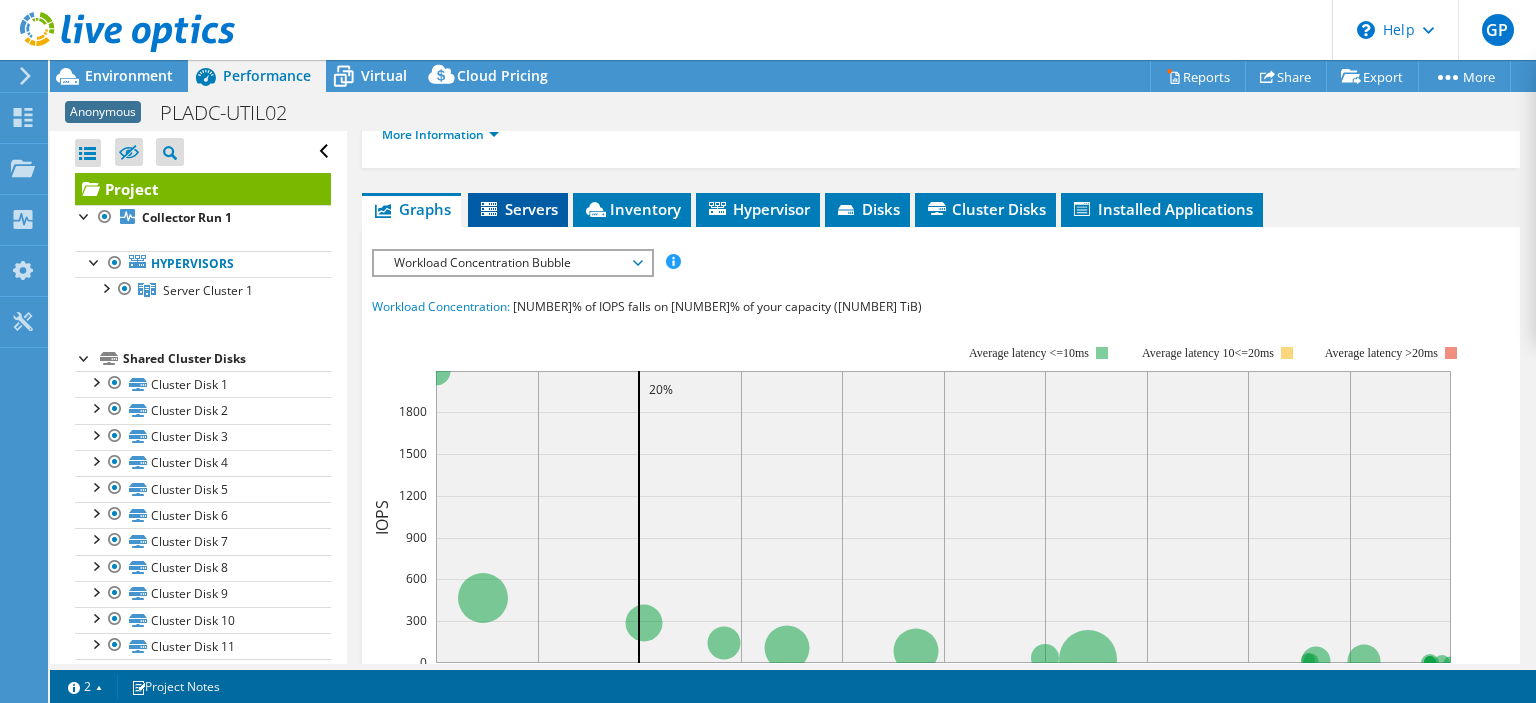 click on "Servers" at bounding box center [518, 209] 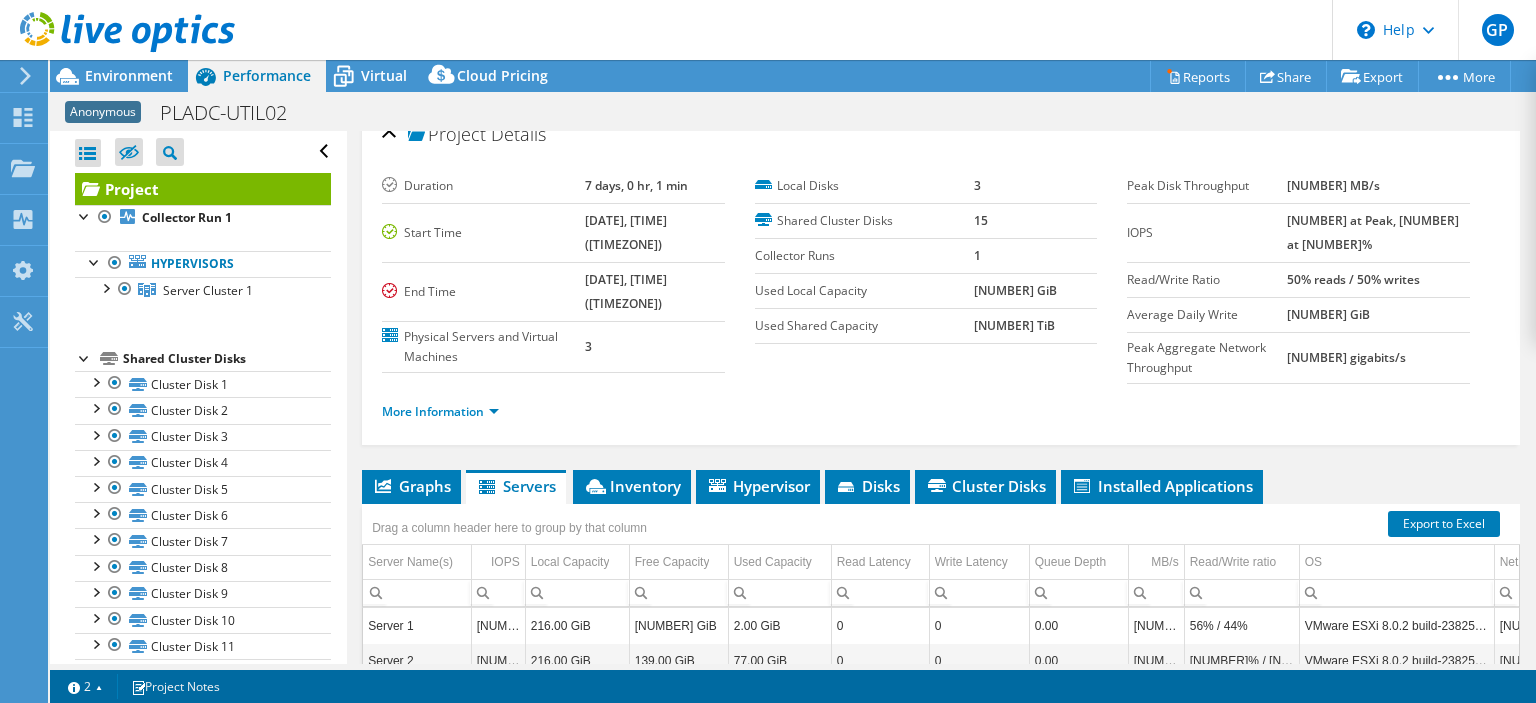 scroll, scrollTop: 0, scrollLeft: 0, axis: both 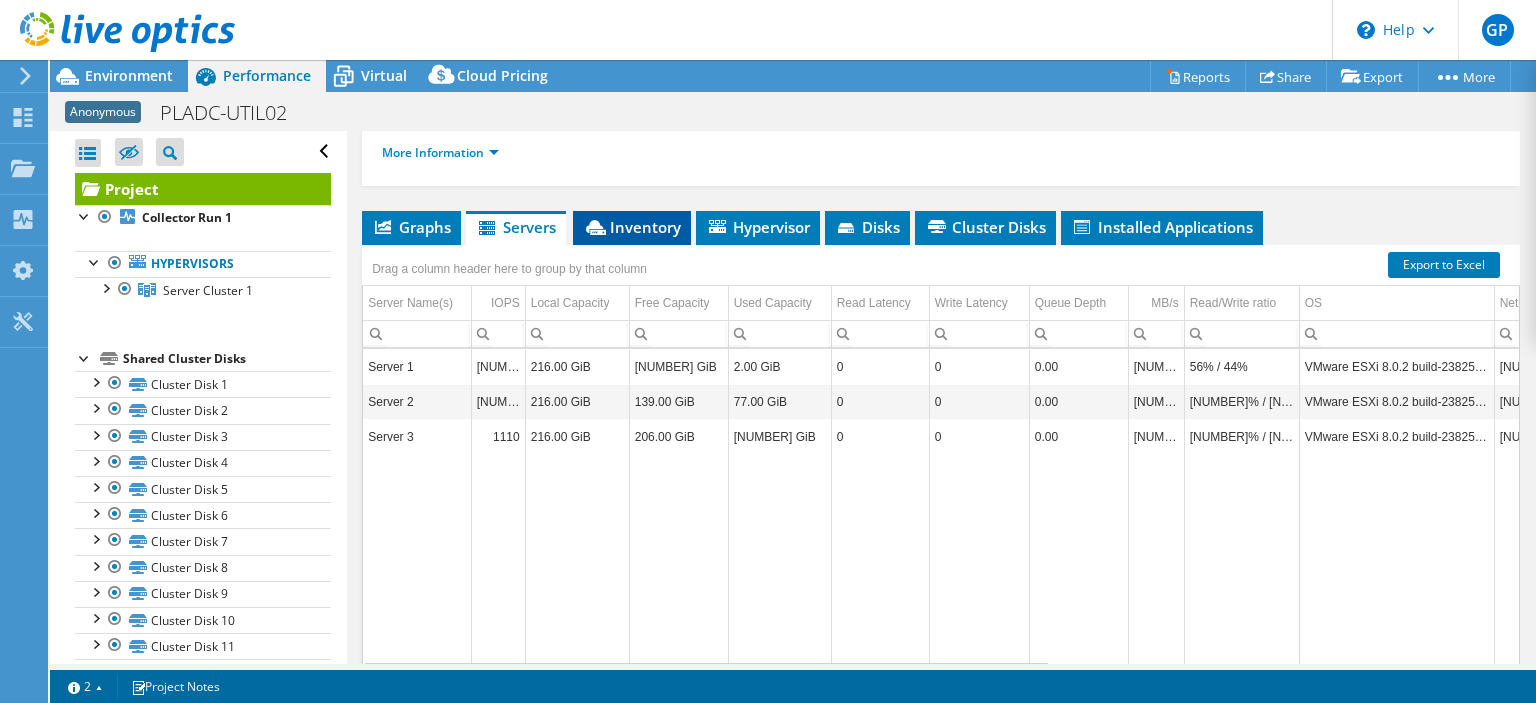 click on "Inventory" at bounding box center (632, 227) 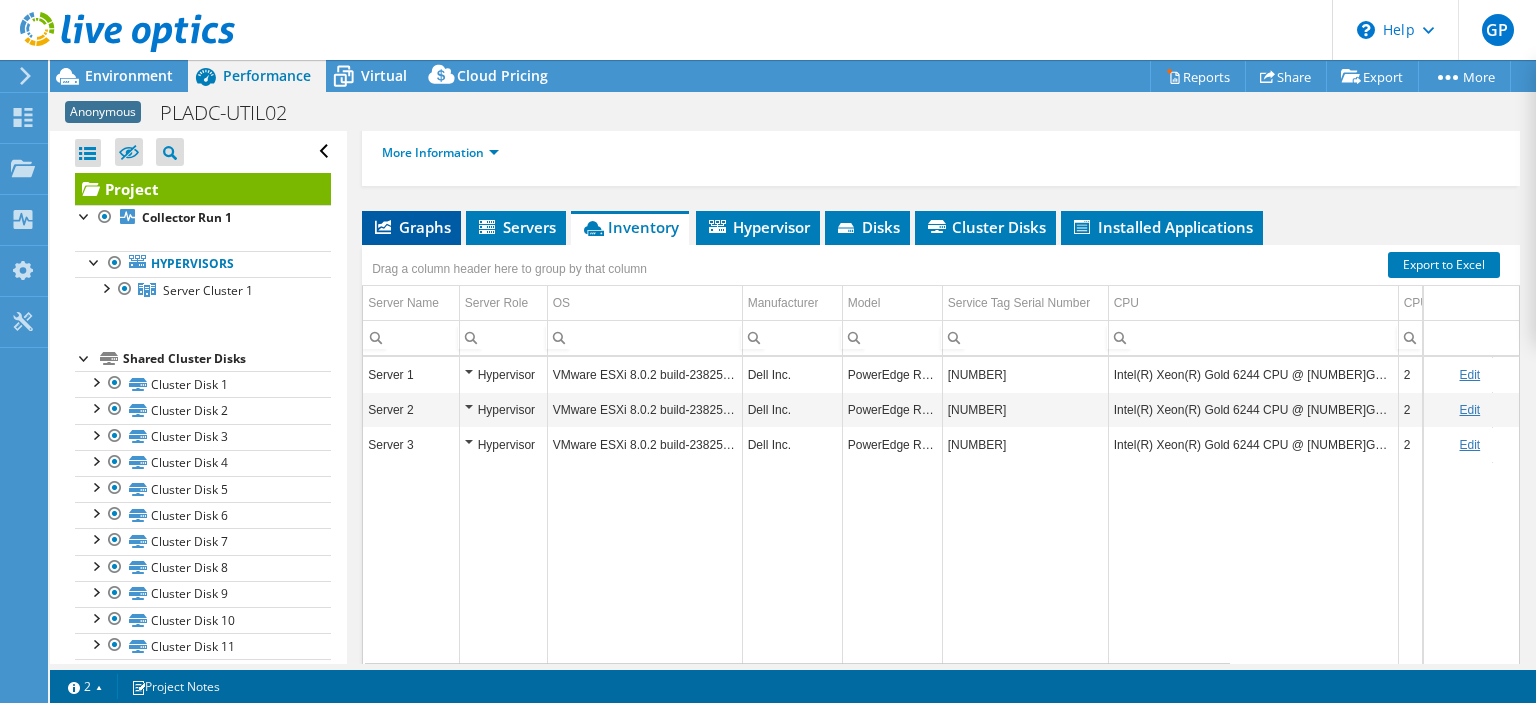 click on "Graphs" at bounding box center [411, 227] 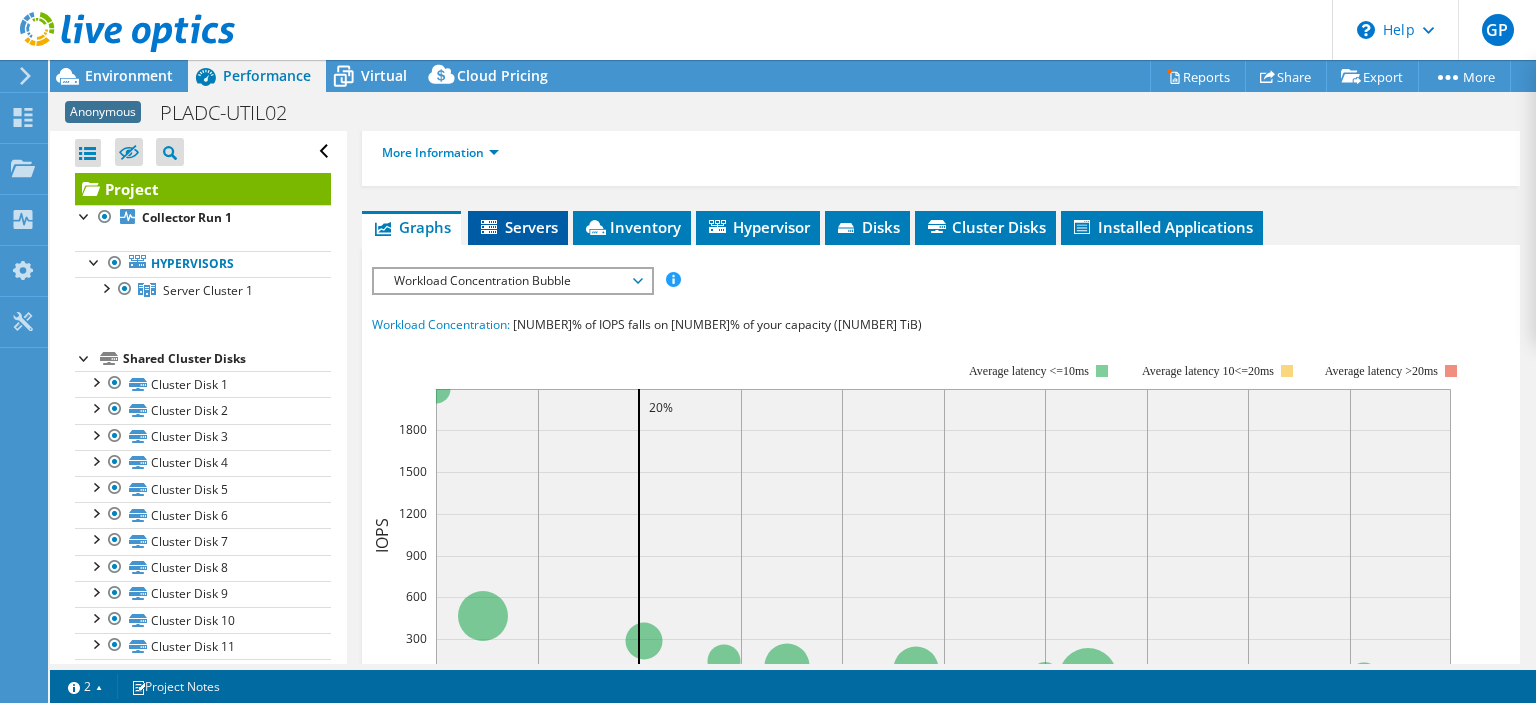 click 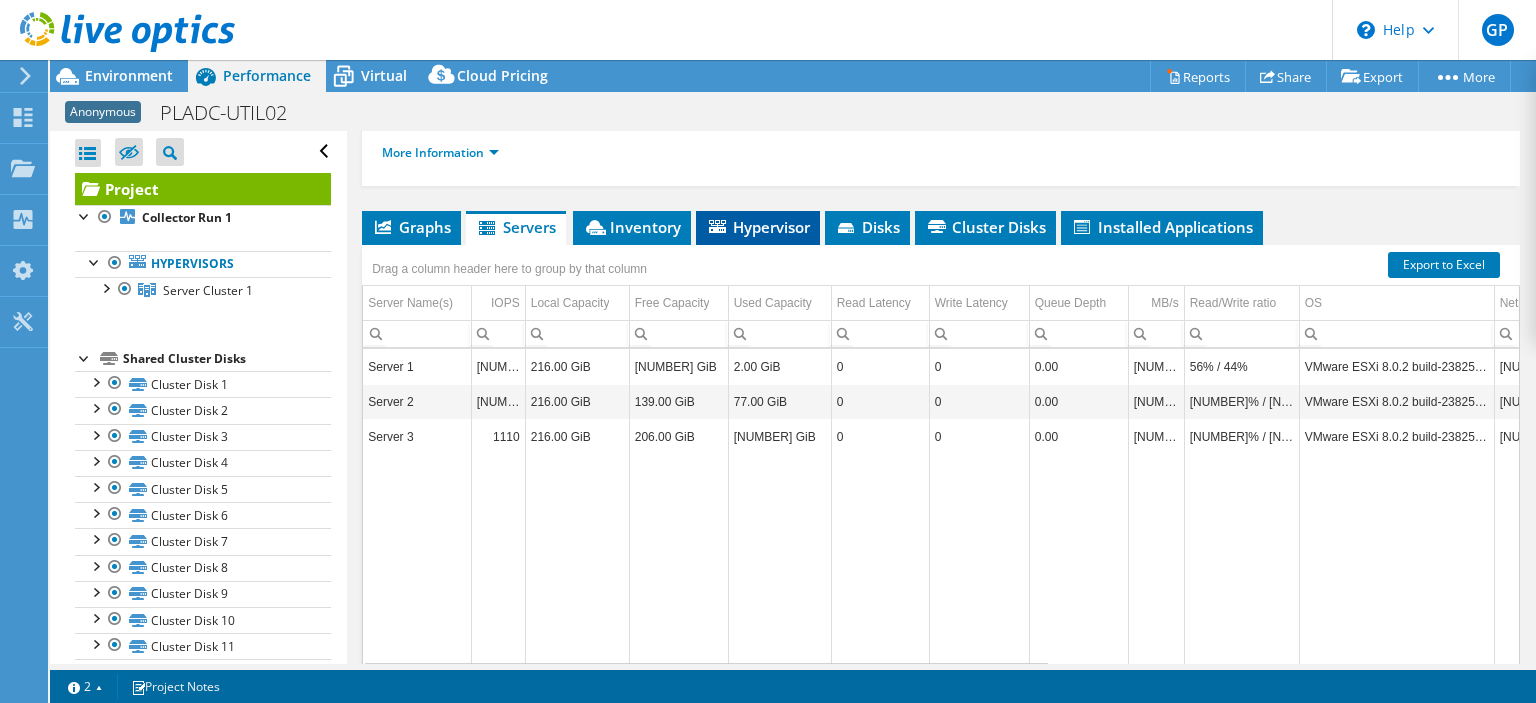 click on "Hypervisor" at bounding box center [758, 228] 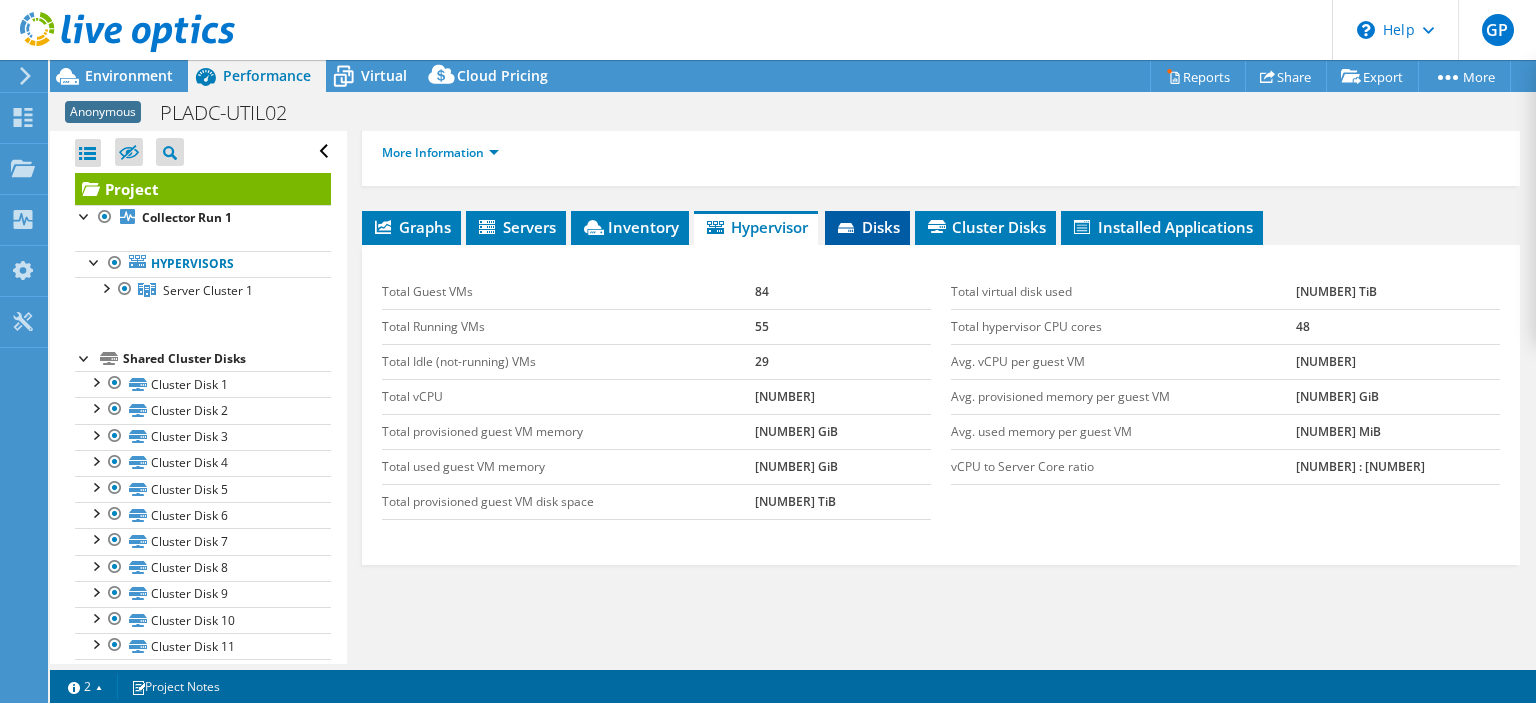 click on "Disks" at bounding box center [867, 227] 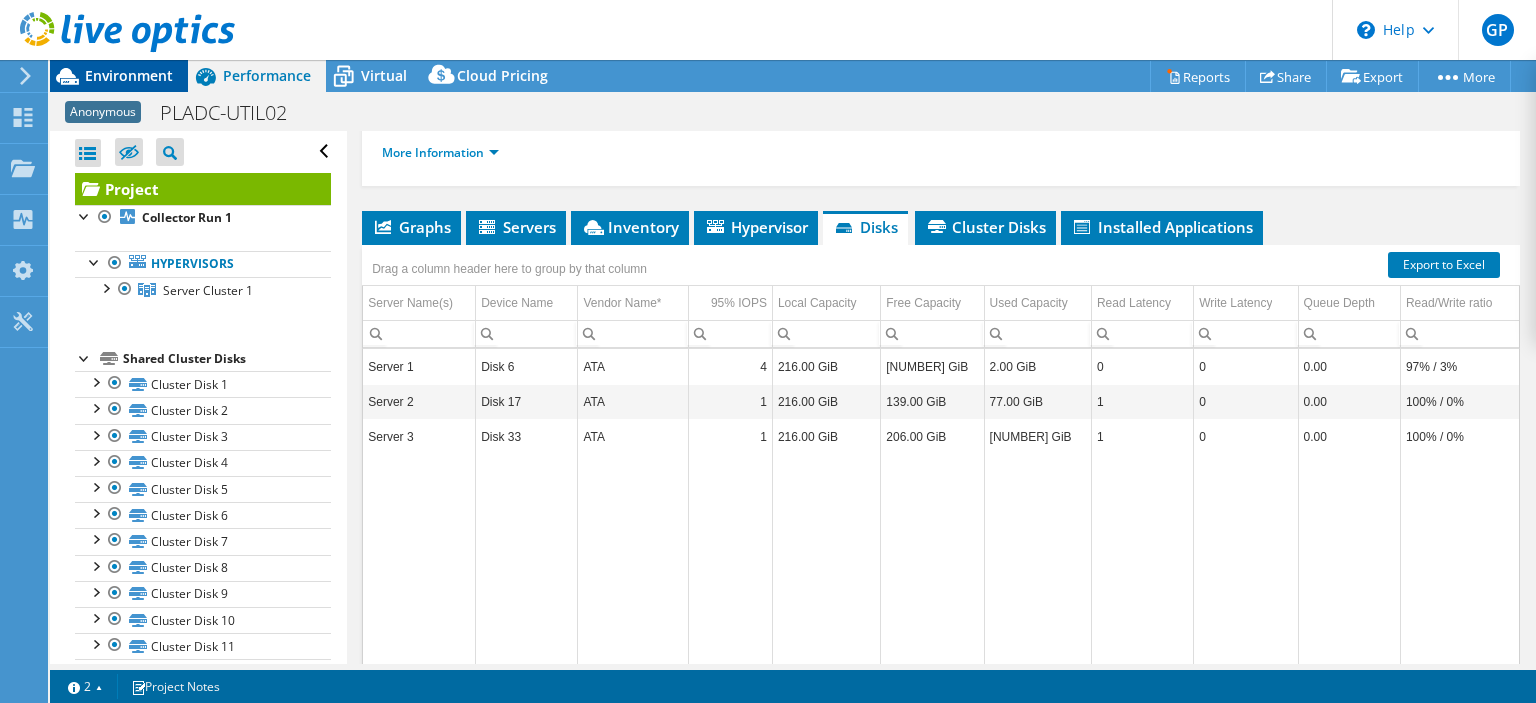click on "Environment" at bounding box center (129, 75) 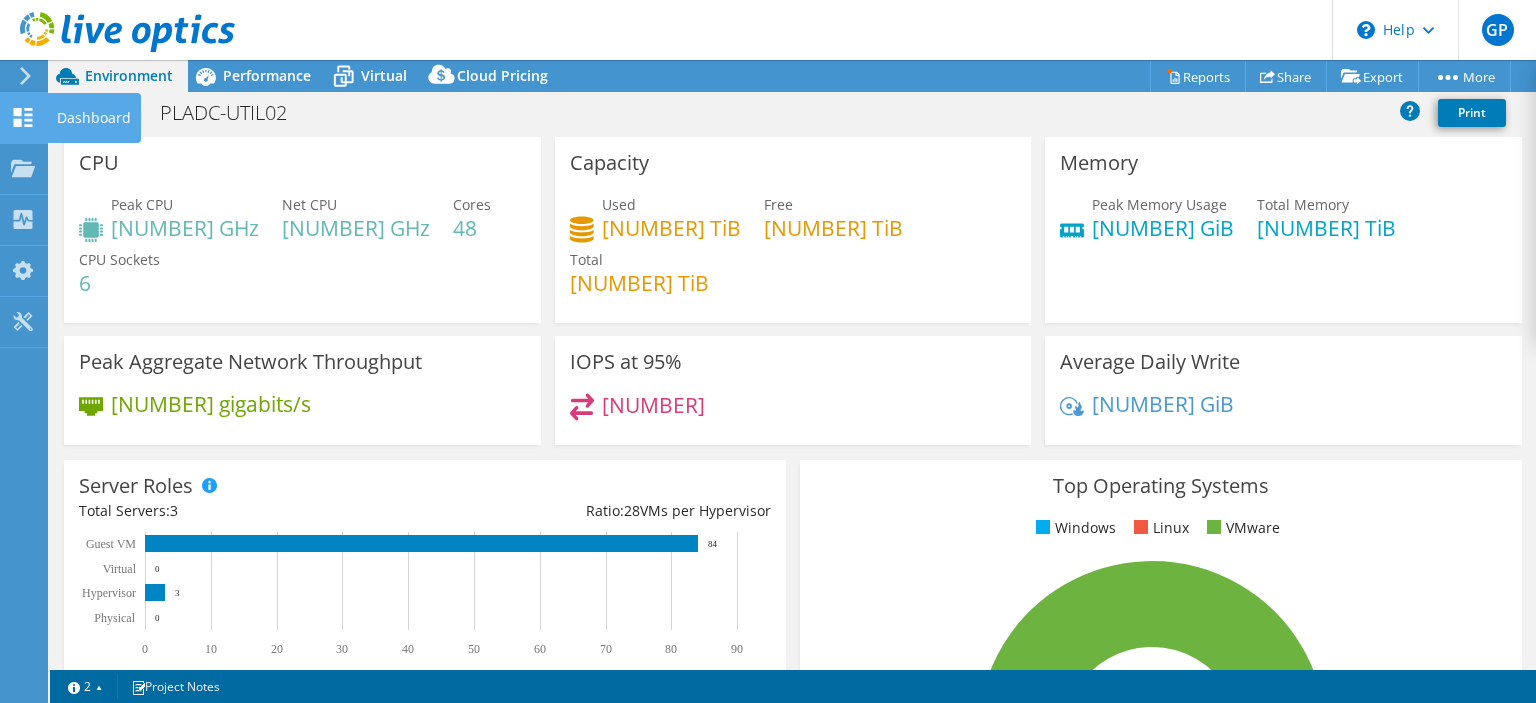 click 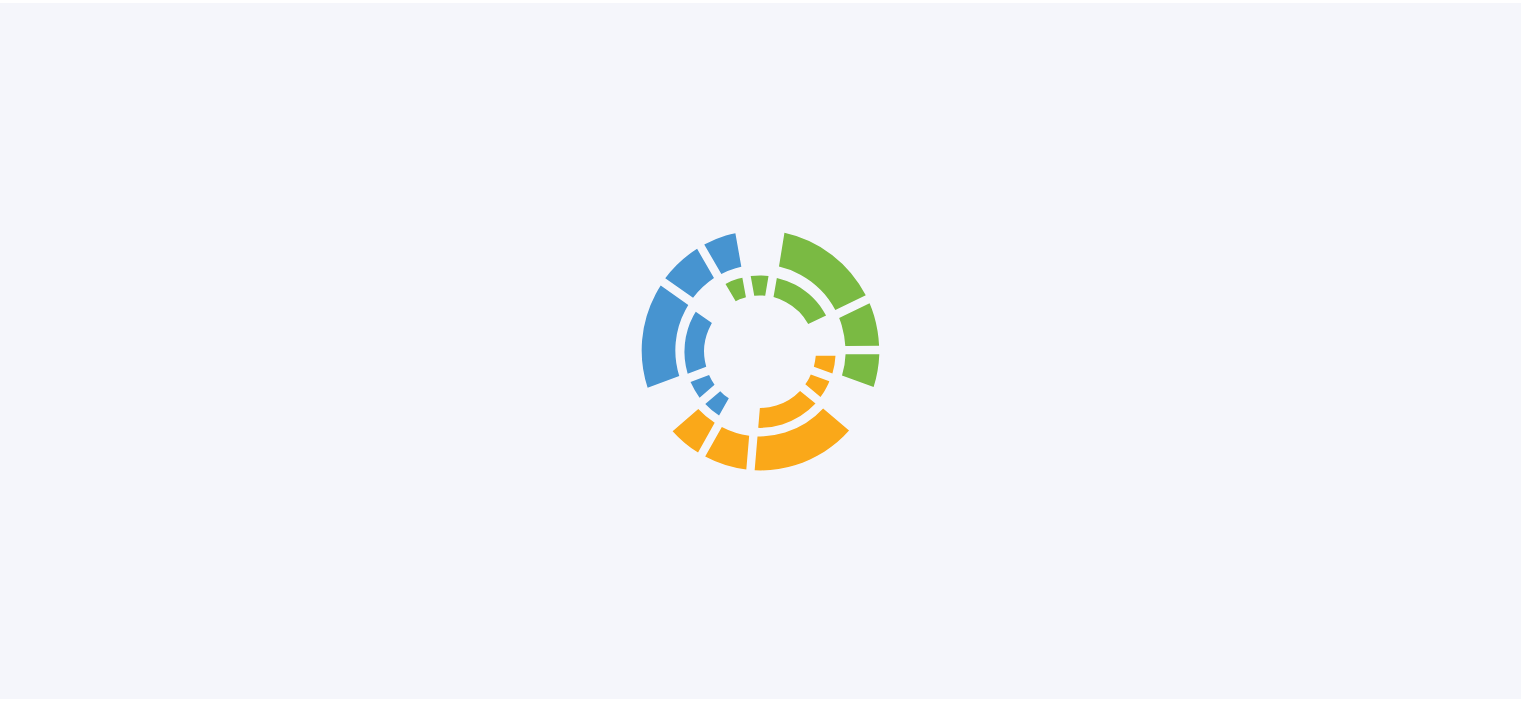 scroll, scrollTop: 0, scrollLeft: 0, axis: both 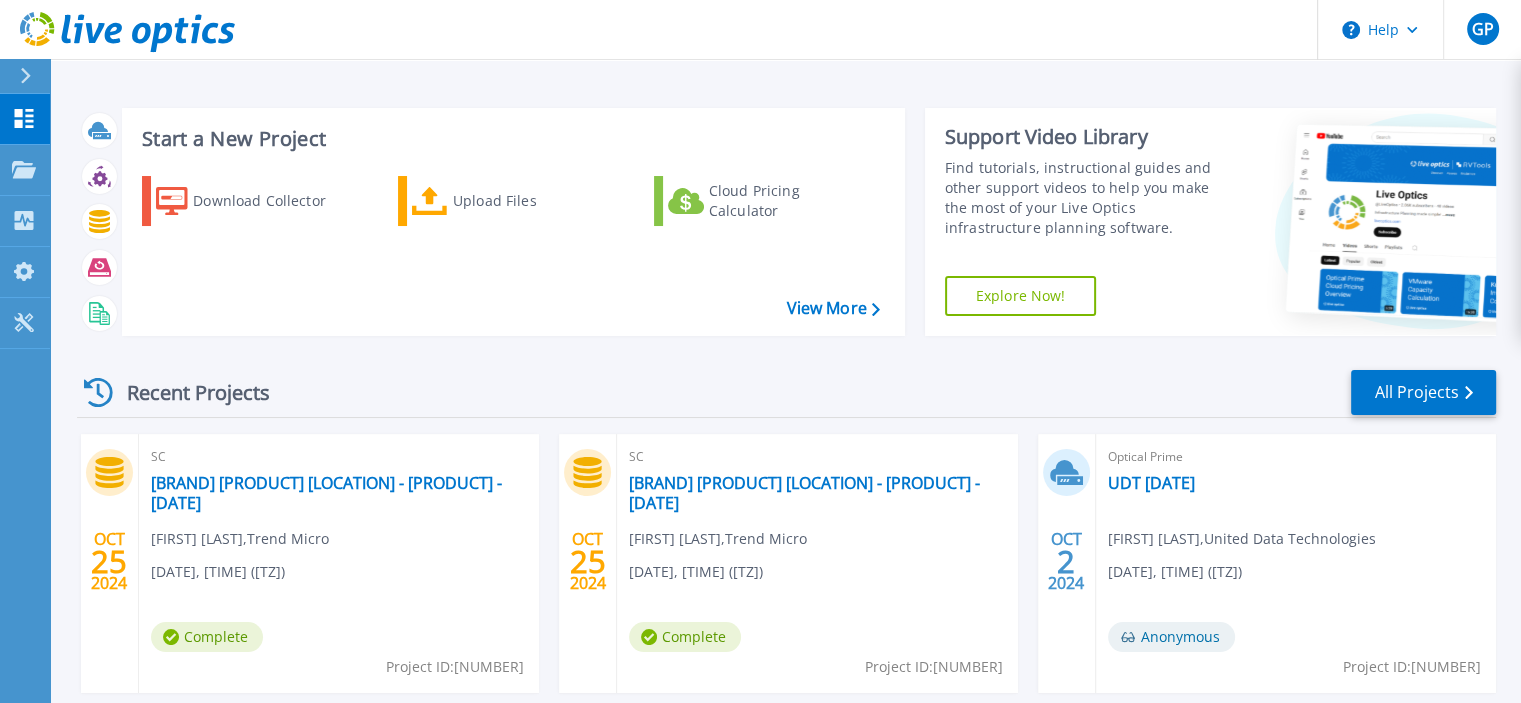 click on "Recent Projects All Projects OCT   25   2024 SC Trend TAC Lab Austin - SC5020 - 25 OCt 2025 Anthony Smith ,  Trend Micro 10/25/2024, 15:24 (-05:00) Complete Project ID:  2705168 OCT   25   2024 SC Trend TAC LAb Austin - SCv3000 - 25 Oct 2025 Anthony Smith ,  Trend Micro 10/25/2024, 15:22 (-05:00) Complete Project ID:  2705166 OCT   2   2024 Optical Prime UDT 9-25-24 George Pitts ,  United Data Technologies 10/02/2024, 17:02 (-05:00) Anonymous Project ID:  2674450 OCT   2   2024 Optical Prime UDT 9-25-24 George Pitts ,  United Data Technologies 10/02/2024, 17:01 (-05:00) Anonymous Project ID:  2674447 OCT   2   2024 Optical Prime UDT 9-25-24 George Pitts ,  United Data Technologies 10/02/2024, 17:01 (-05:00) Anonymous Project ID:  2674446 OCT   2   2024 Optical Prime UDT 9-25-24 Massiel Martinez ,  UDT 10/02/2024, 16:56 (-05:00) Anonymous Project ID:  2674442" at bounding box center (786, 700) 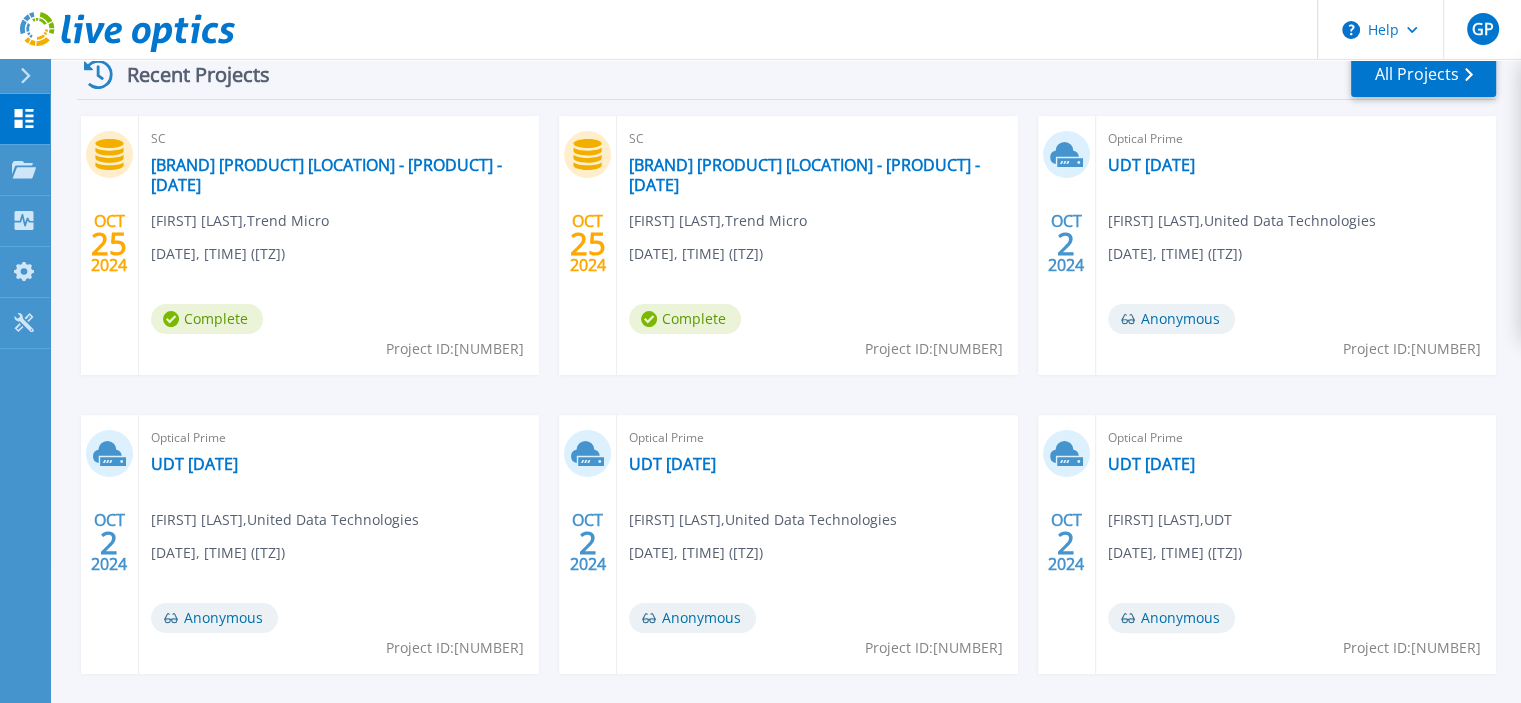 scroll, scrollTop: 320, scrollLeft: 0, axis: vertical 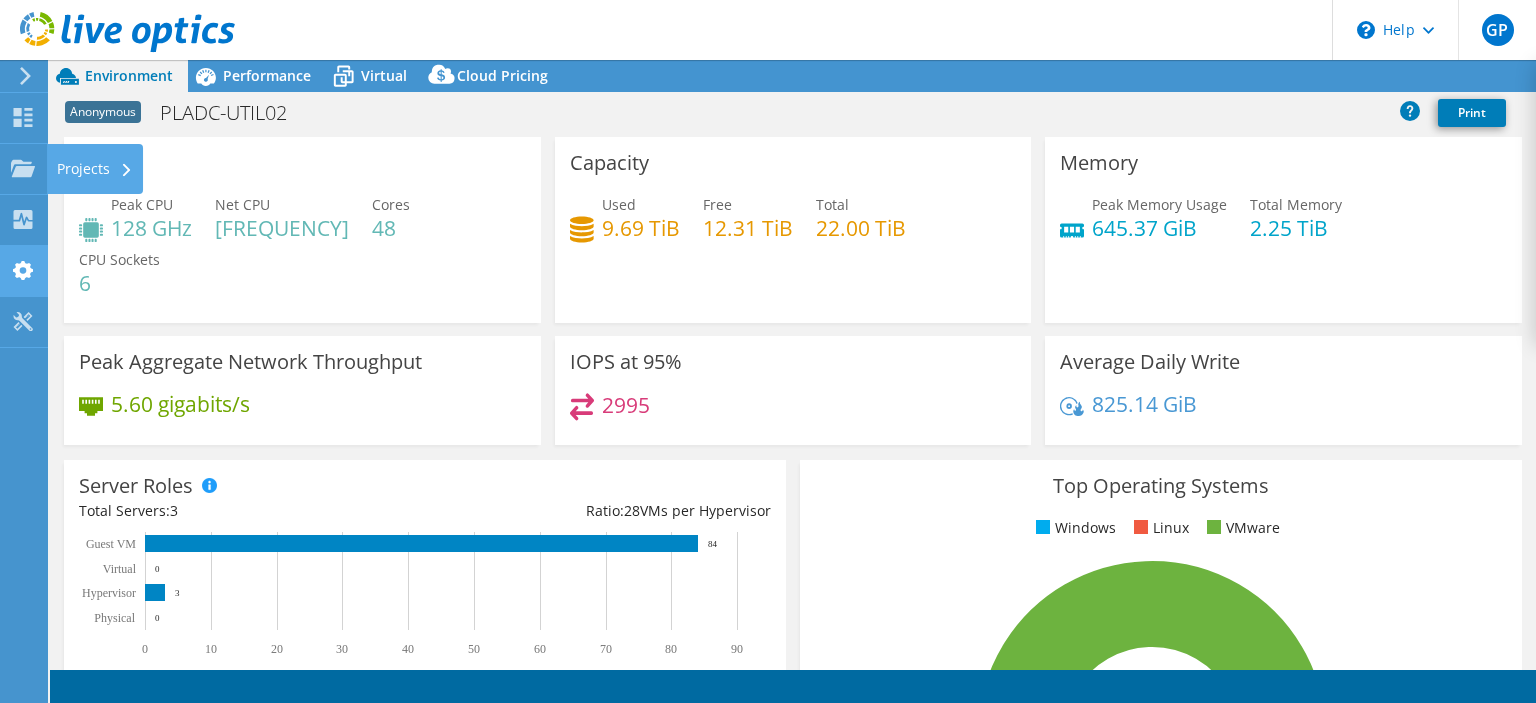 select on "USD" 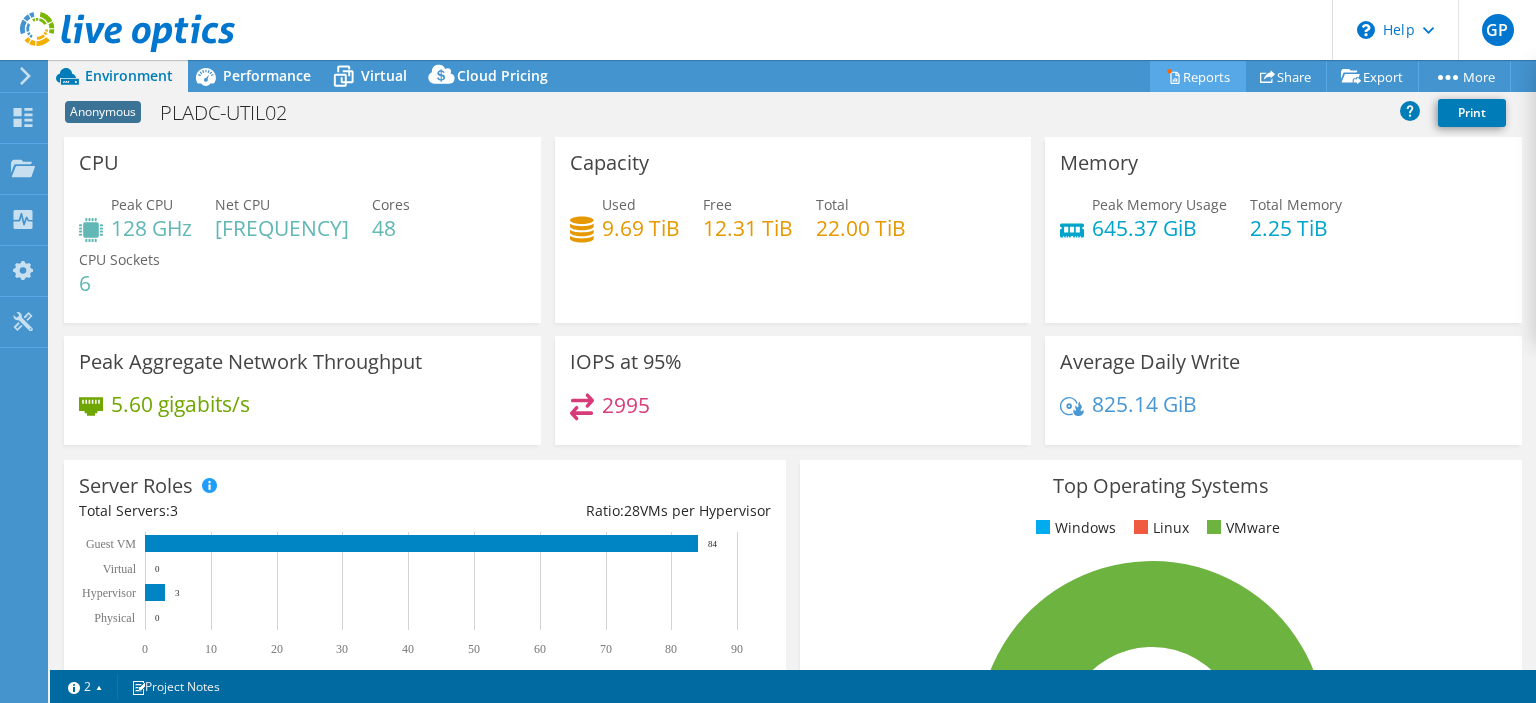 click on "Reports" at bounding box center [1198, 76] 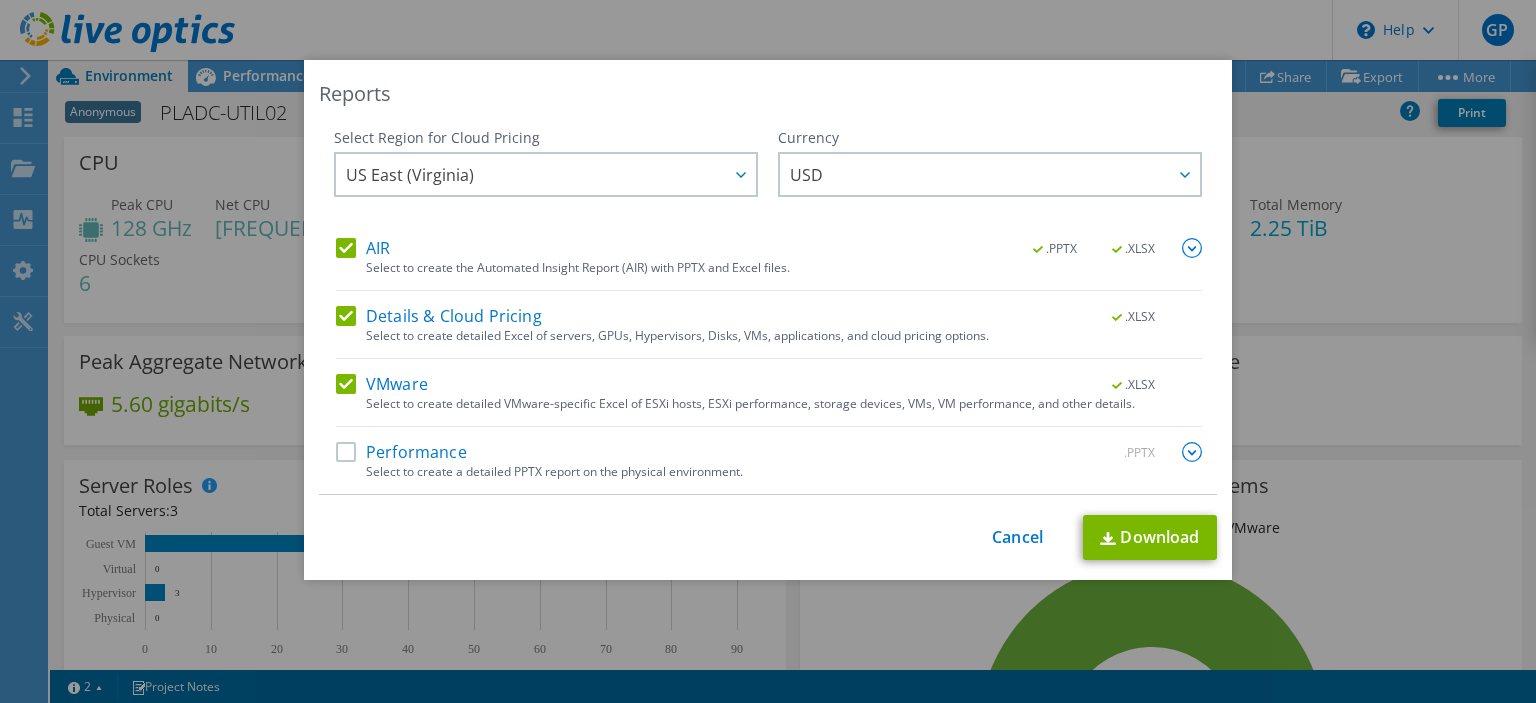 click on "Performance" at bounding box center [401, 452] 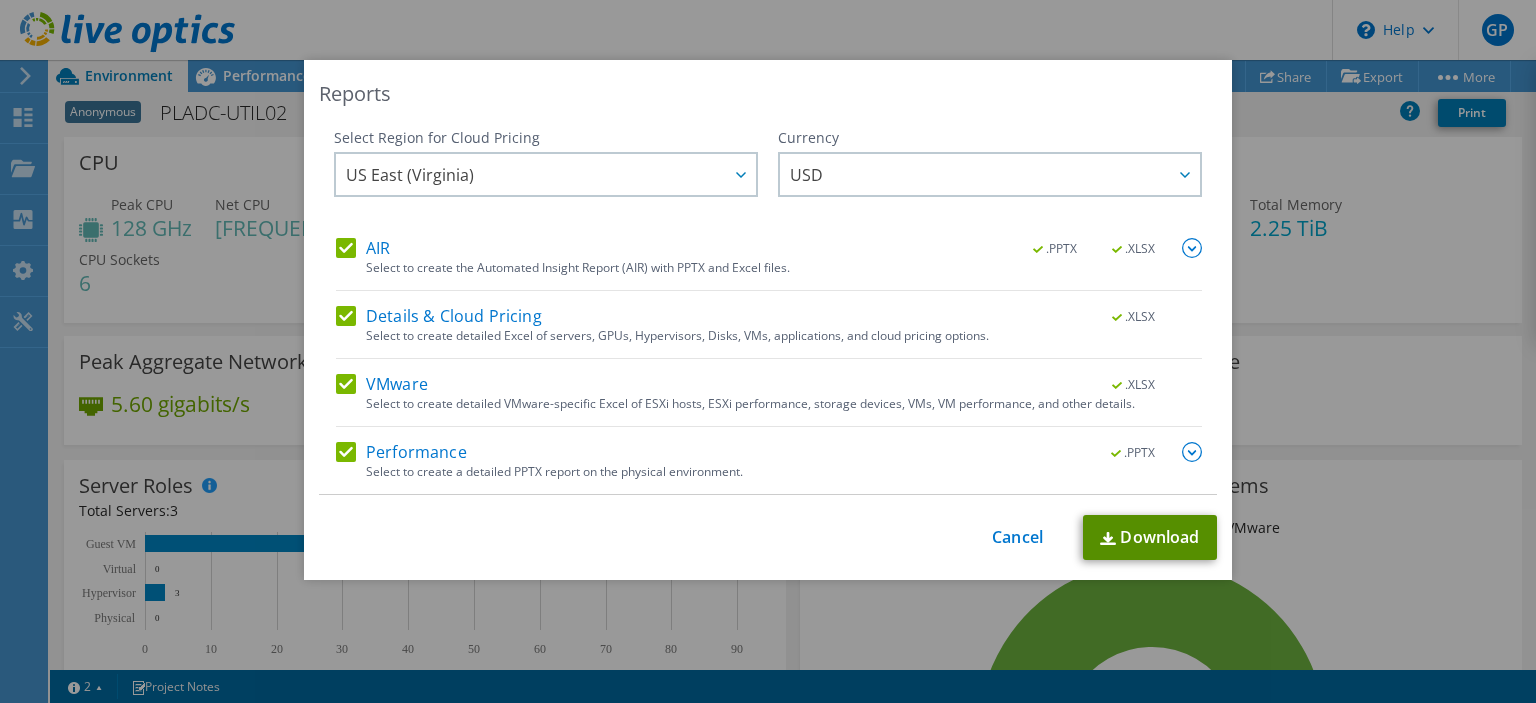 click on "Download" at bounding box center [1150, 537] 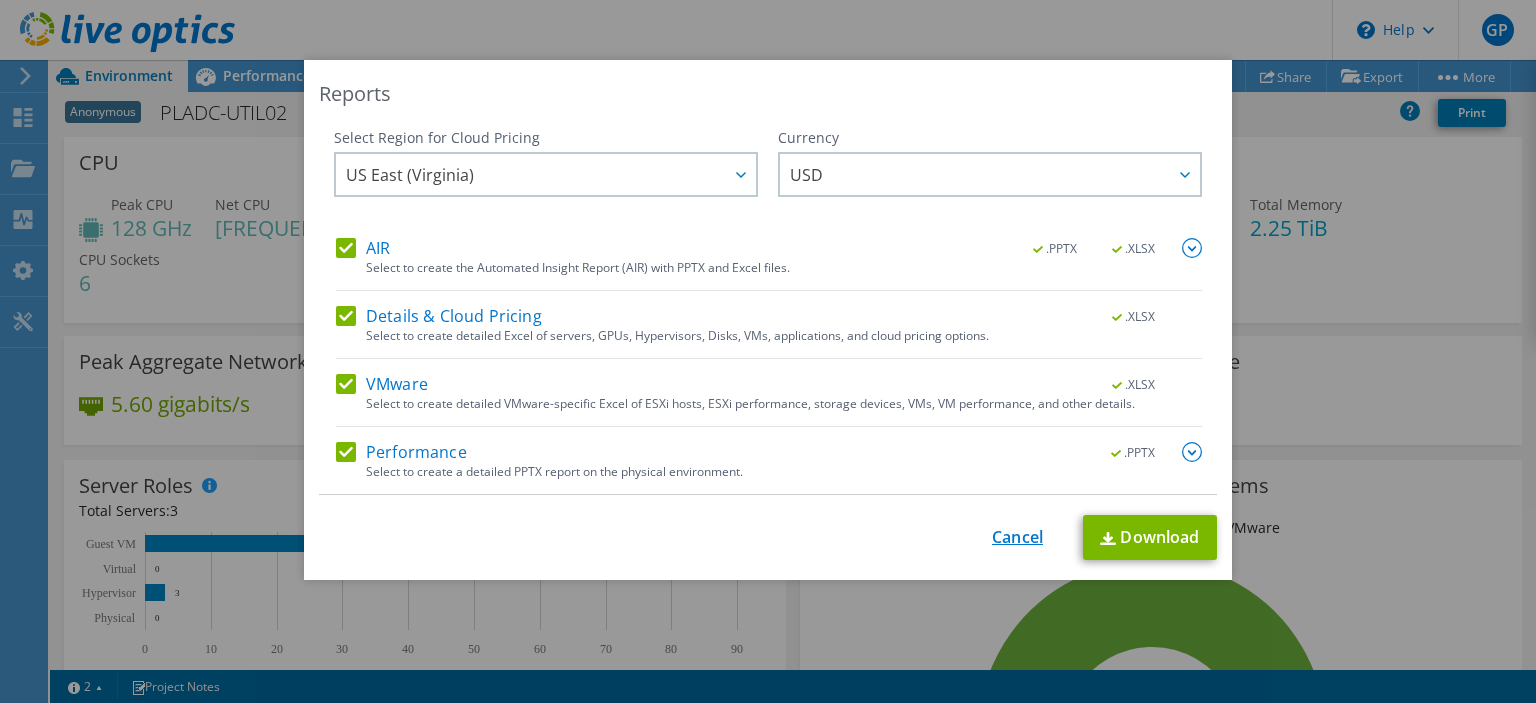 click on "Cancel" at bounding box center (1017, 537) 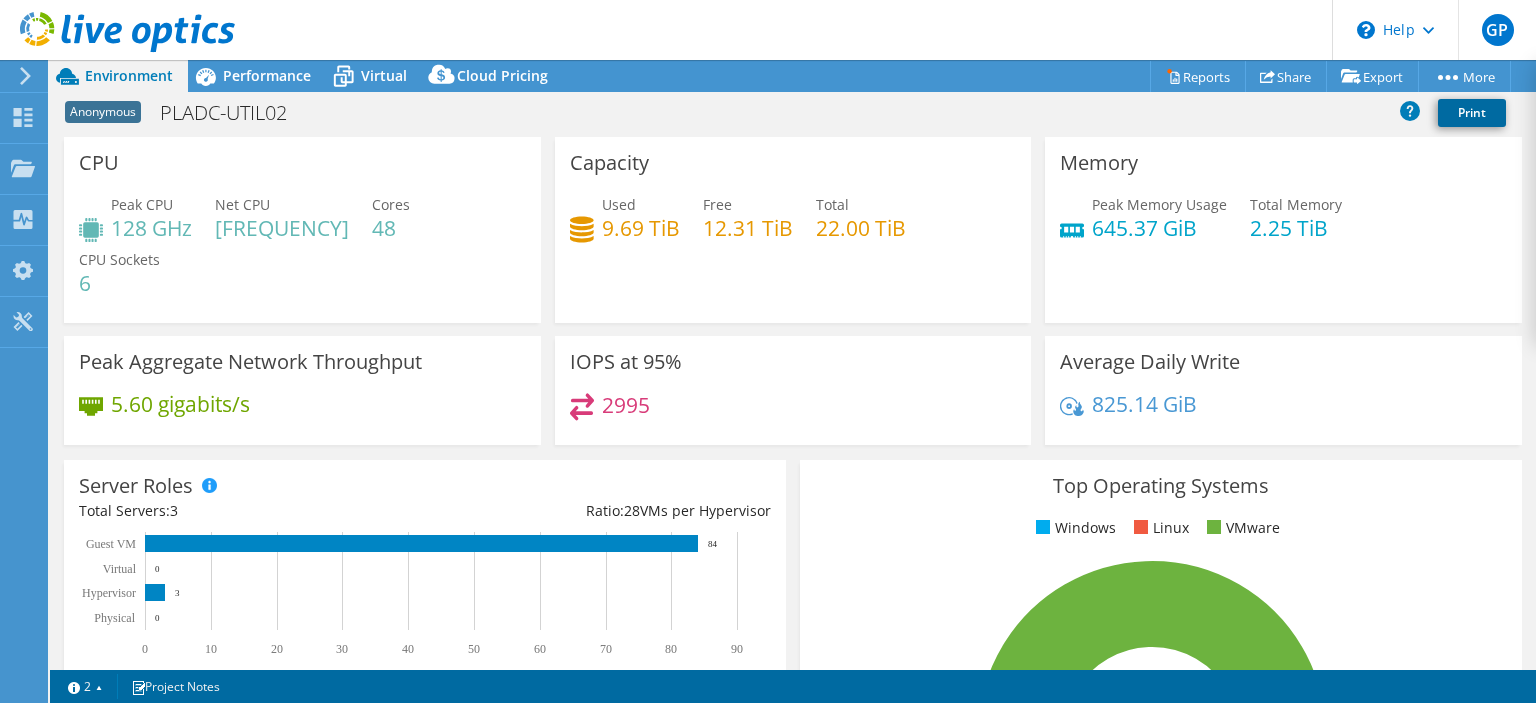 click on "Print" at bounding box center (1472, 113) 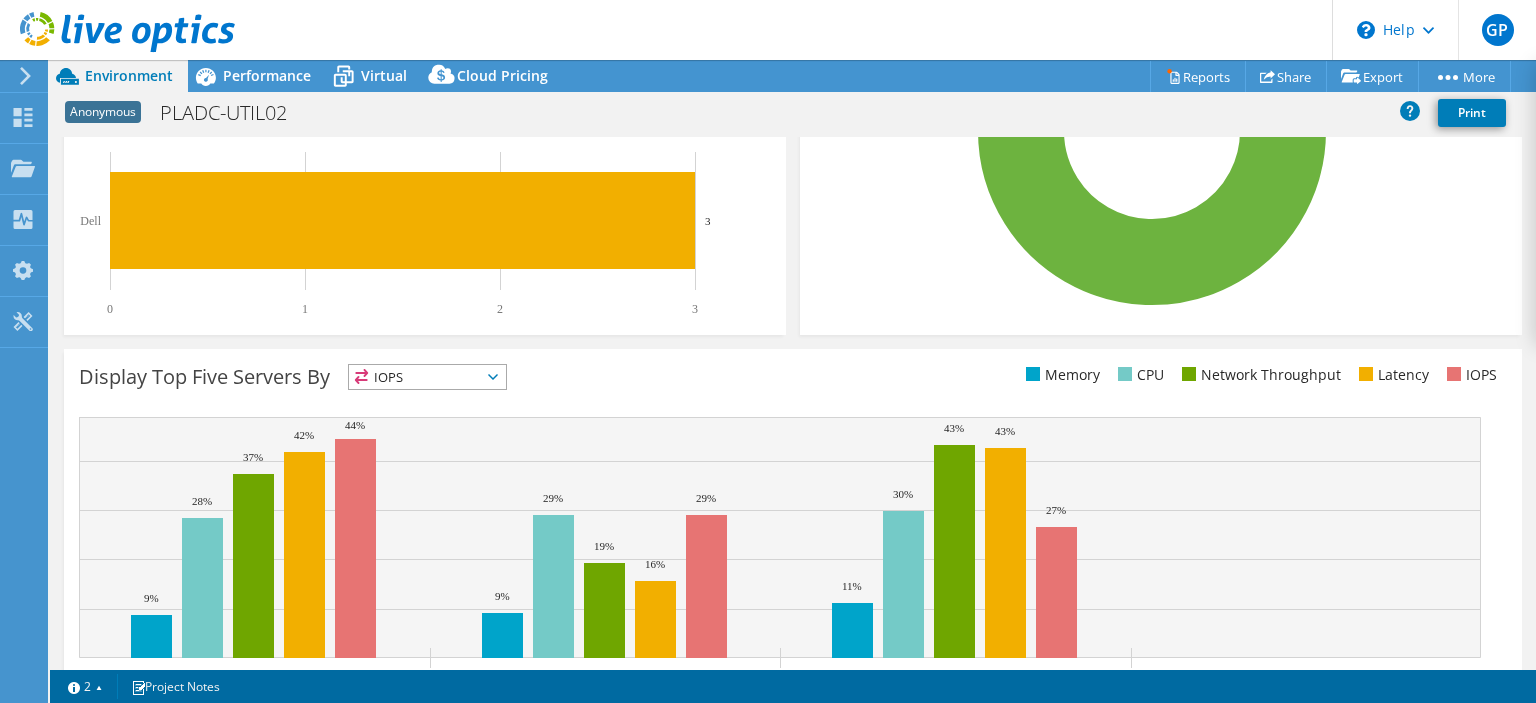 scroll, scrollTop: 615, scrollLeft: 0, axis: vertical 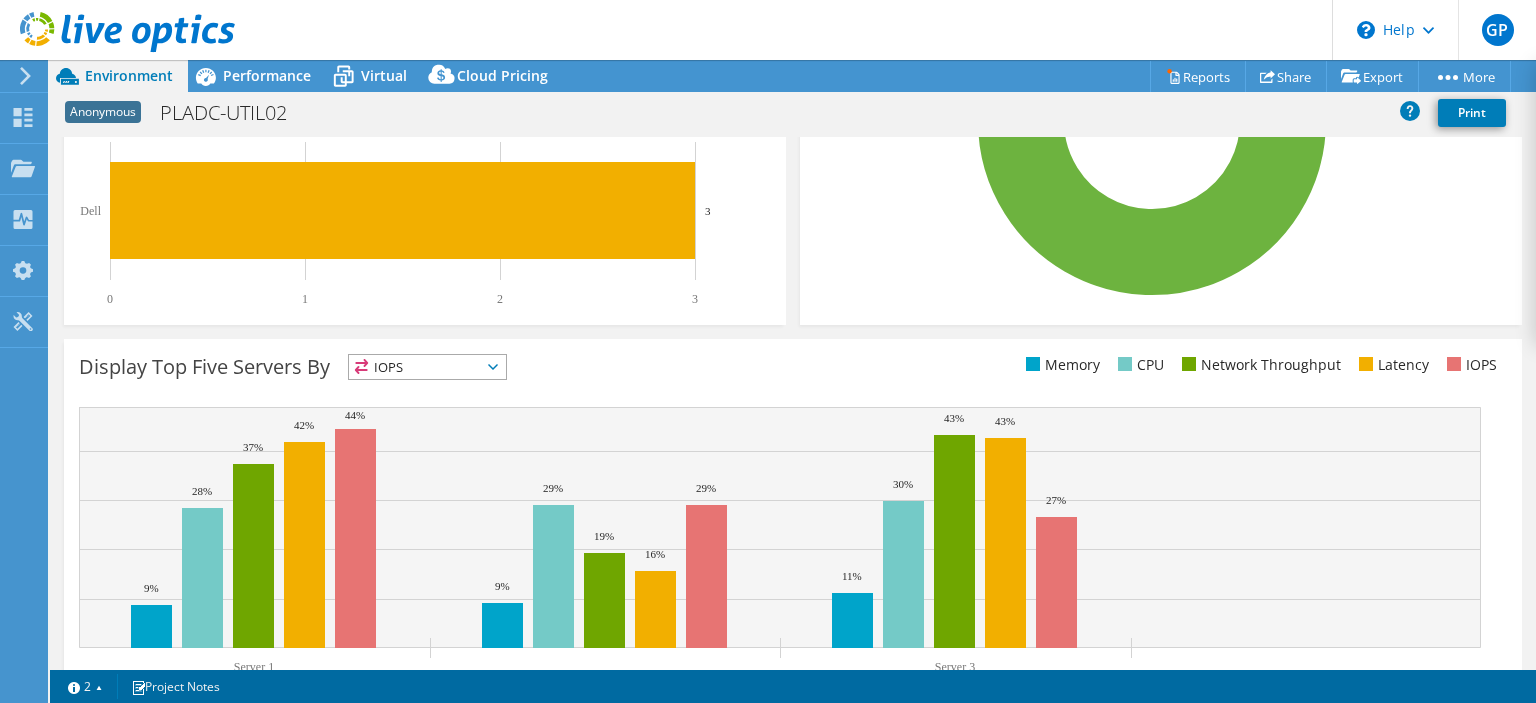 drag, startPoint x: 1535, startPoint y: 407, endPoint x: 1535, endPoint y: 493, distance: 86 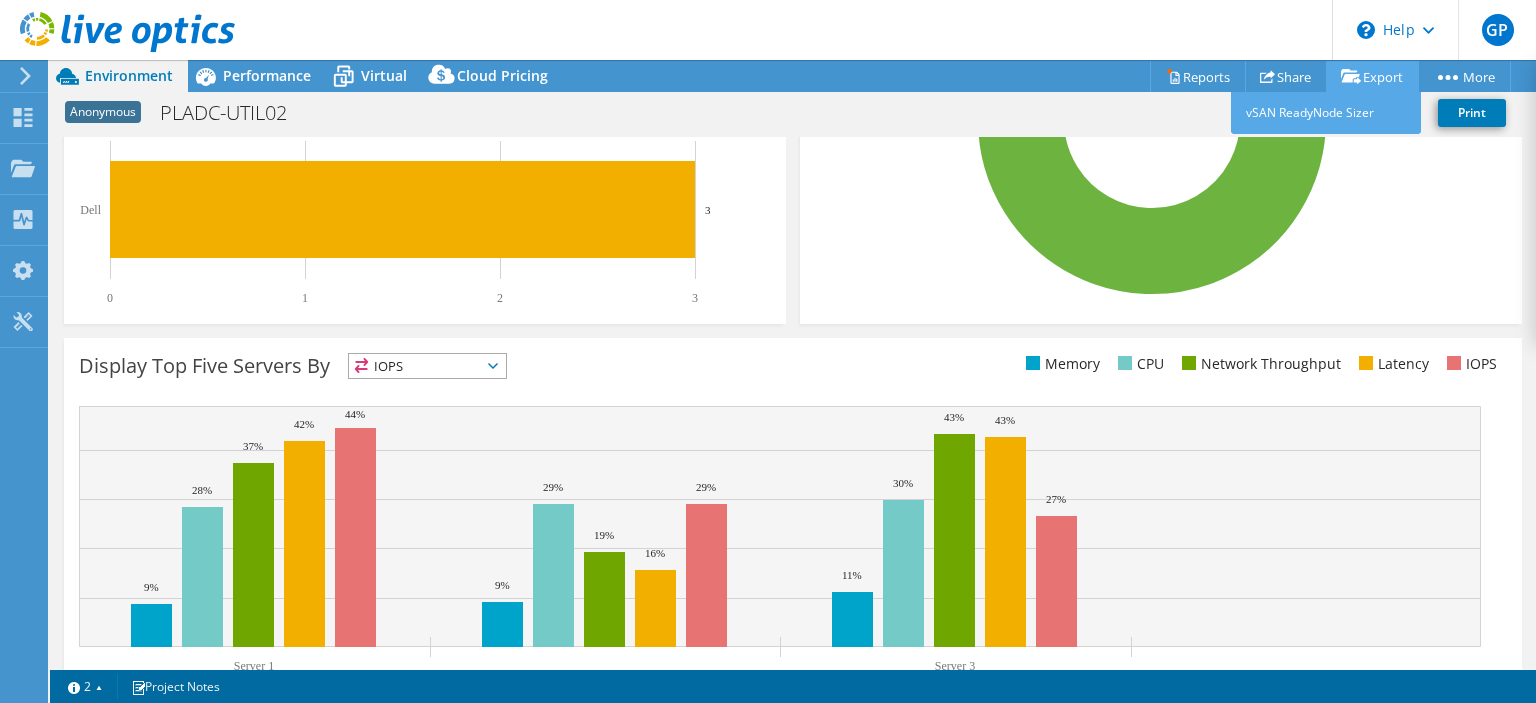 click on "Export" at bounding box center (1372, 76) 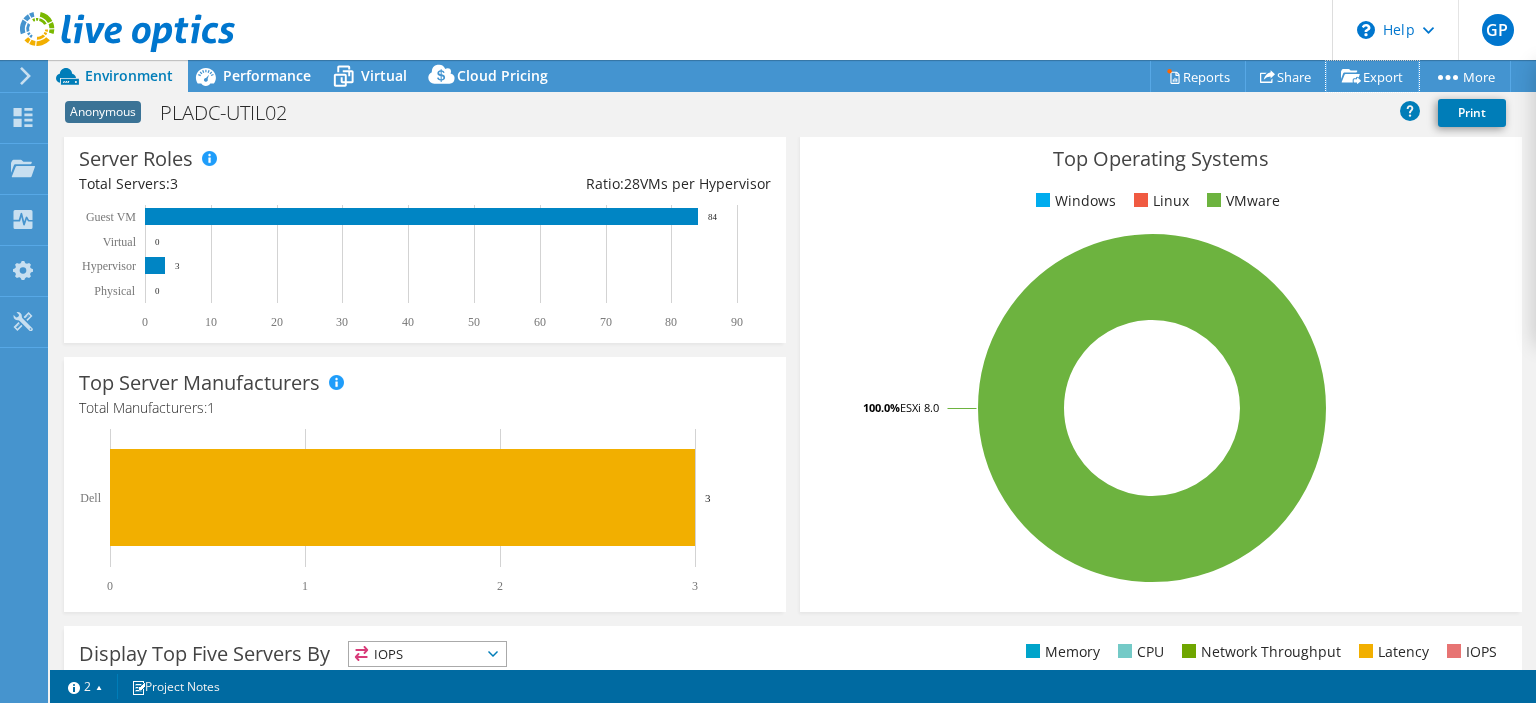 scroll, scrollTop: 179, scrollLeft: 0, axis: vertical 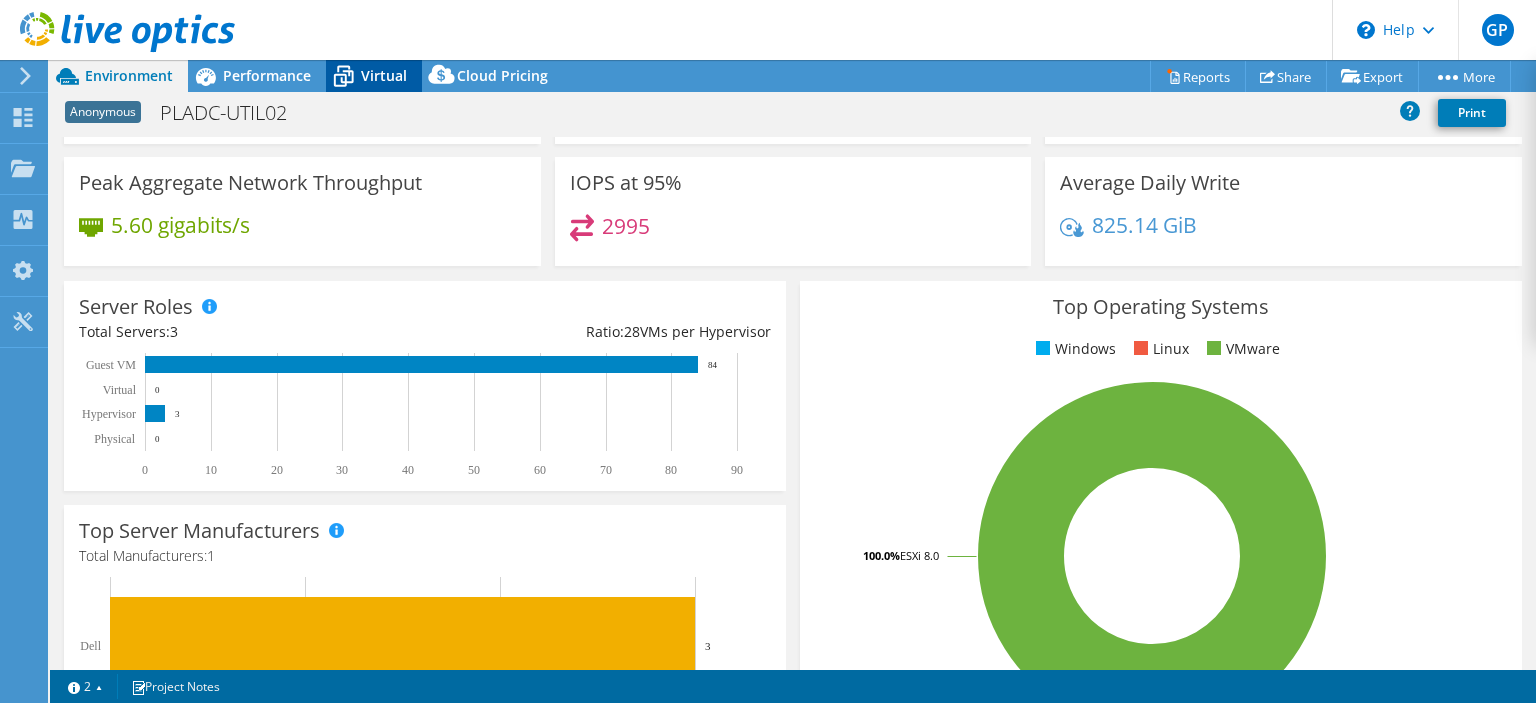 click on "Virtual" at bounding box center (384, 75) 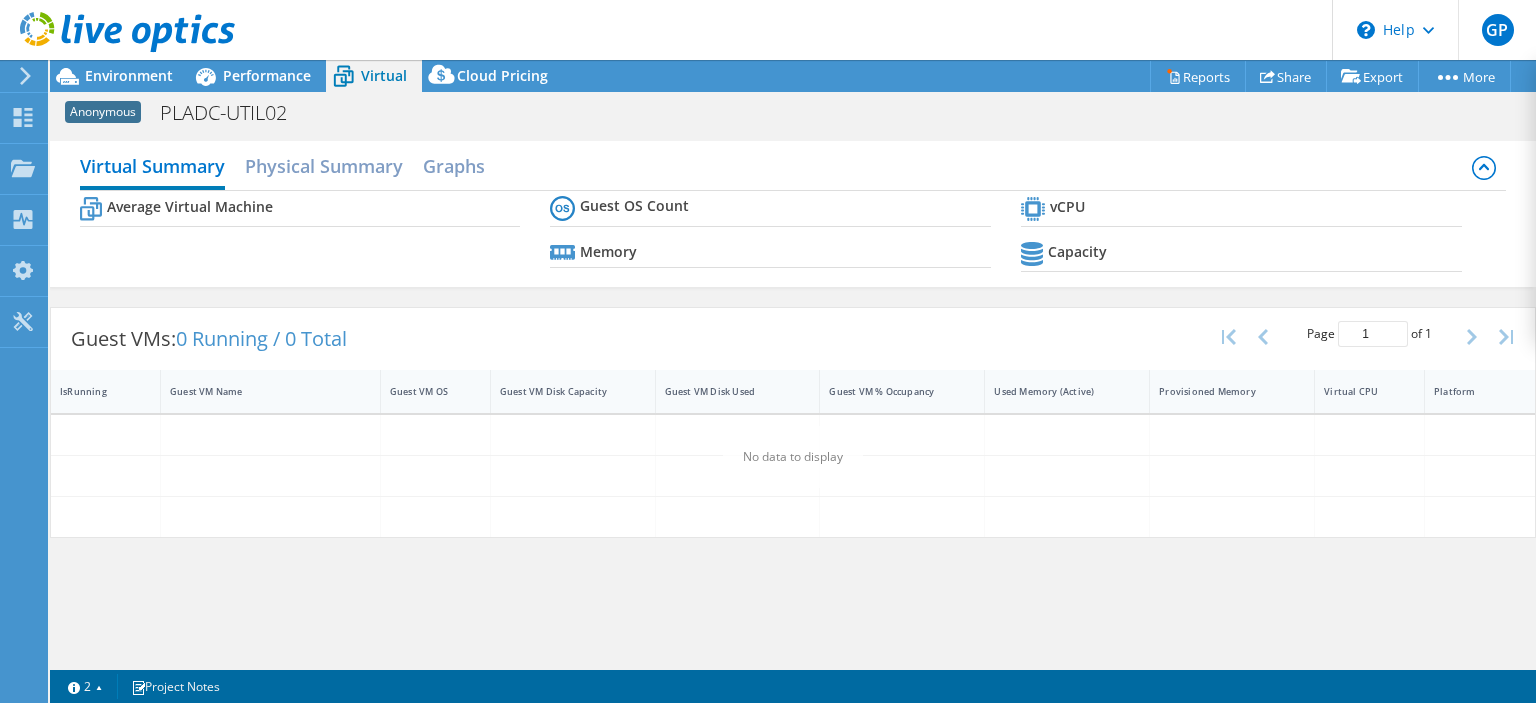 scroll, scrollTop: 0, scrollLeft: 0, axis: both 